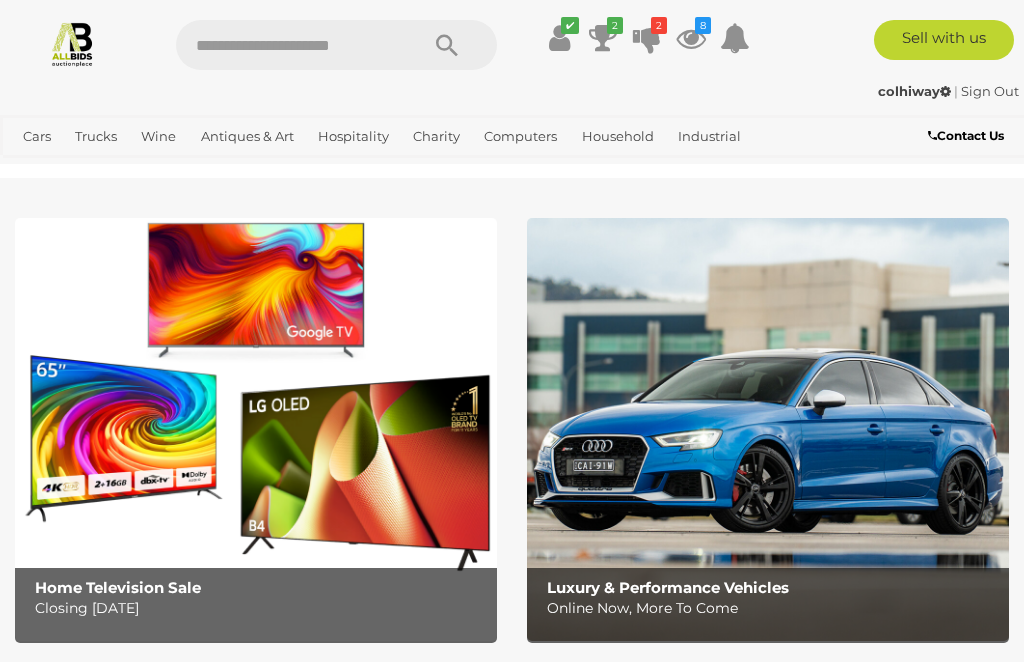 scroll, scrollTop: 0, scrollLeft: 0, axis: both 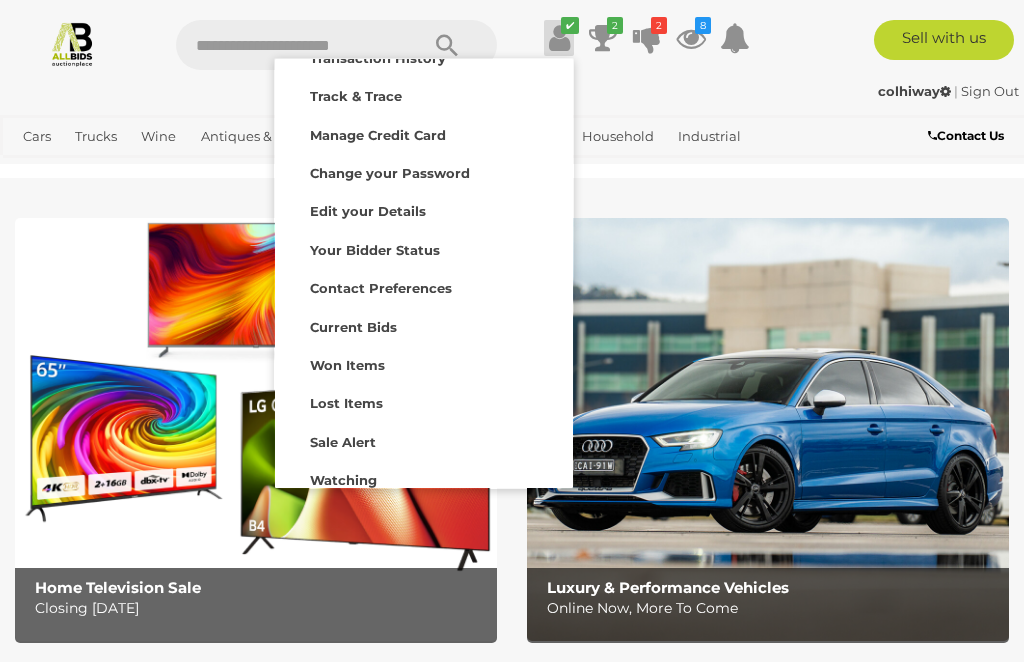 click on "Current Bids" at bounding box center [353, 327] 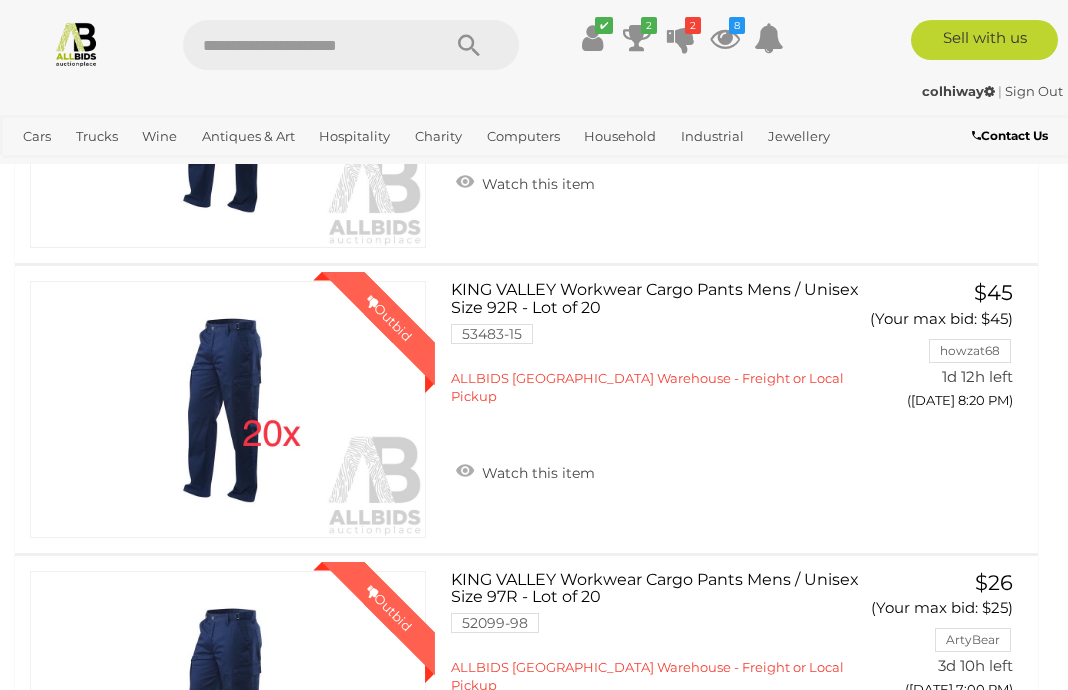 scroll, scrollTop: 450, scrollLeft: 0, axis: vertical 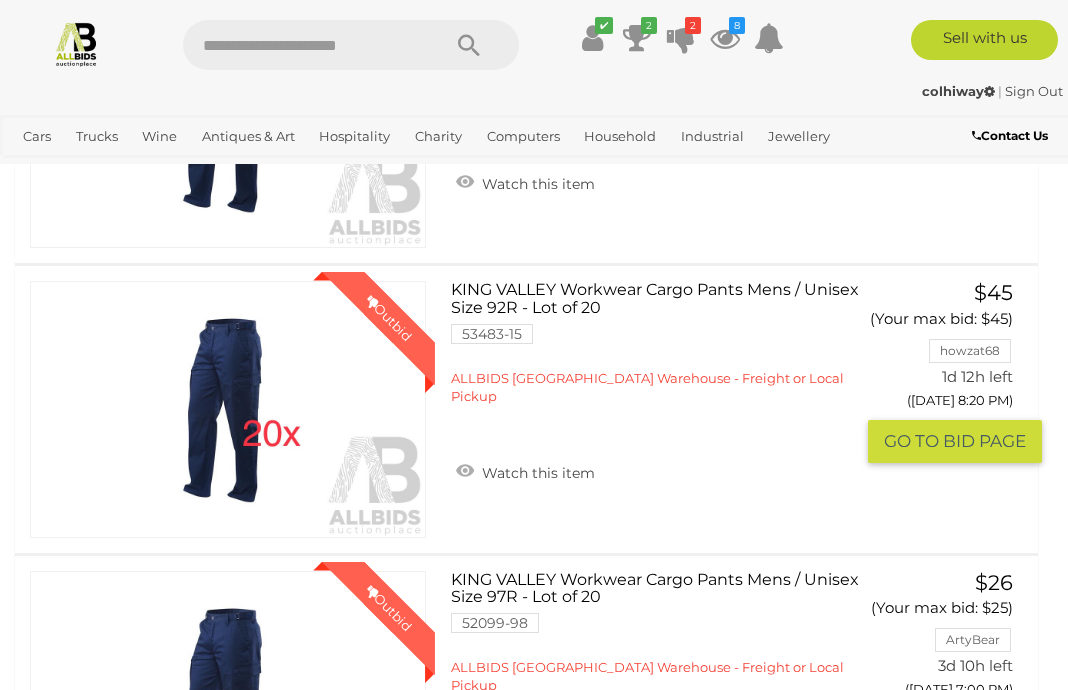 click on "GO TO BID PAGE" at bounding box center [955, 441] 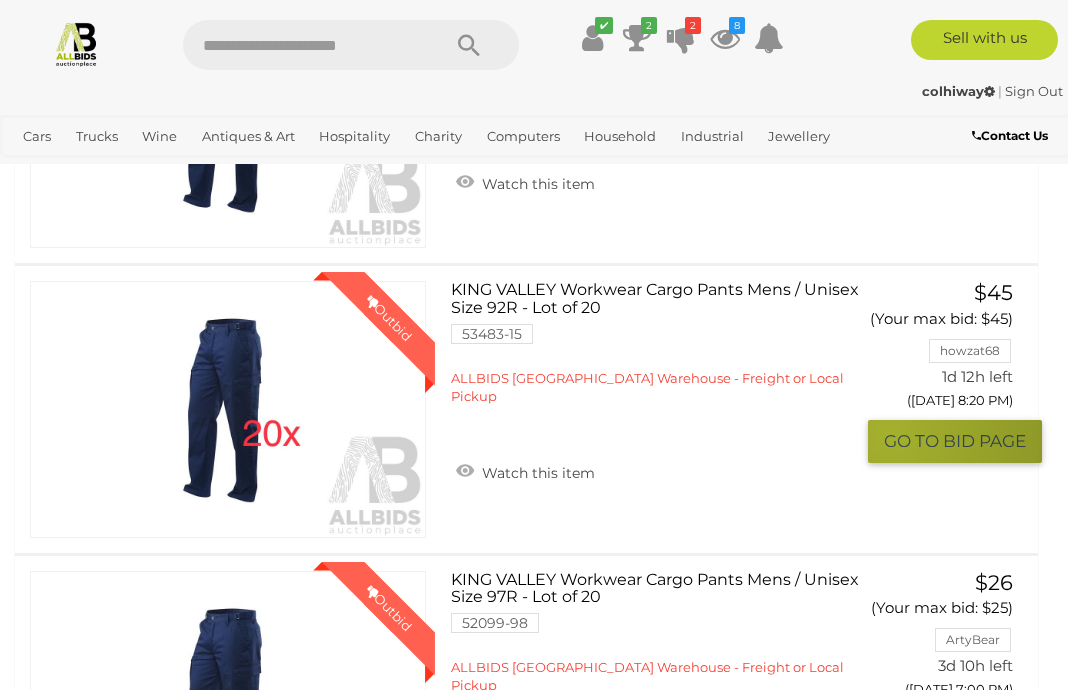 click on "GO TO BID PAGE" at bounding box center [955, 441] 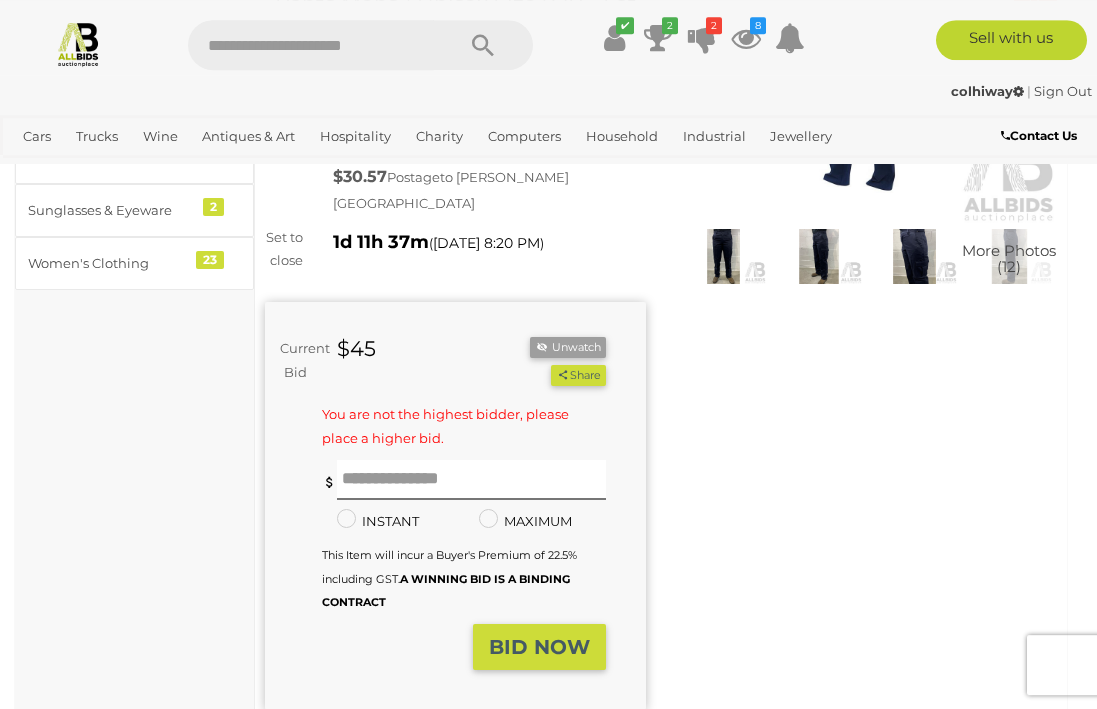 scroll, scrollTop: 272, scrollLeft: 0, axis: vertical 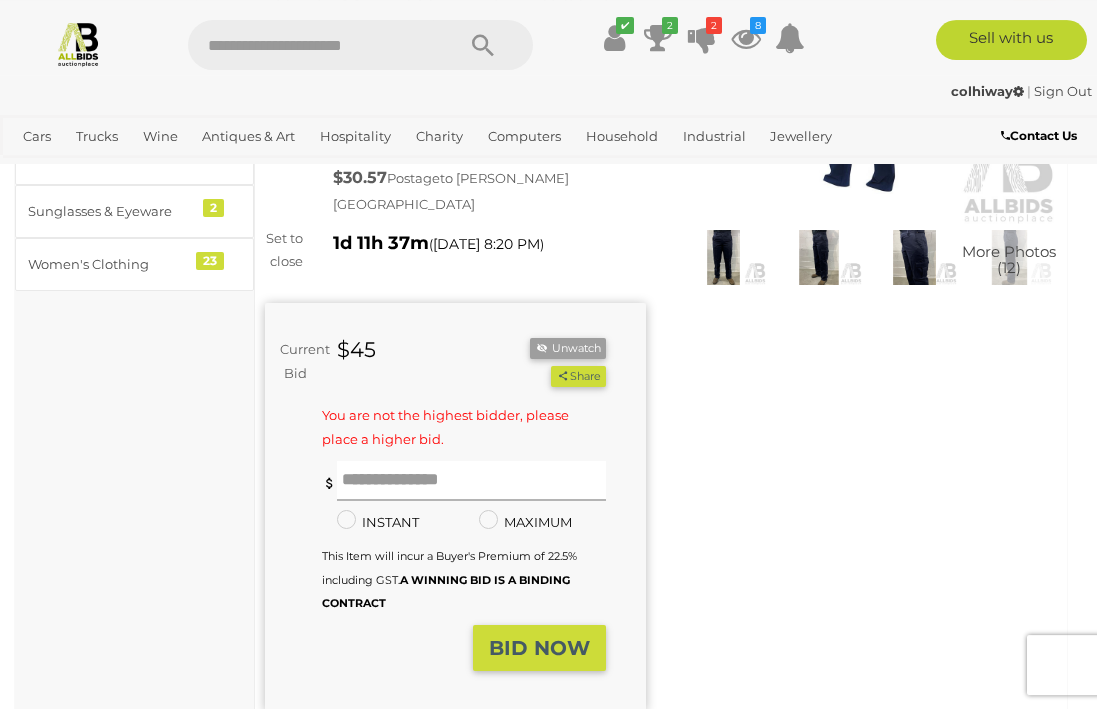 click at bounding box center (471, 481) 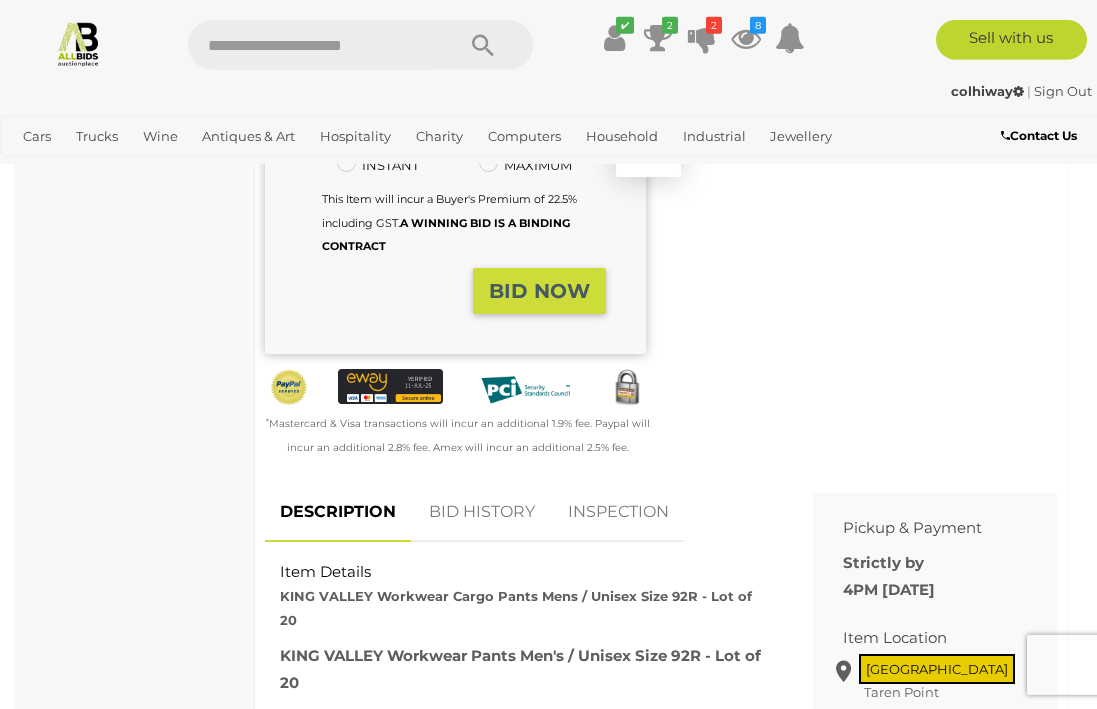scroll, scrollTop: 272, scrollLeft: 0, axis: vertical 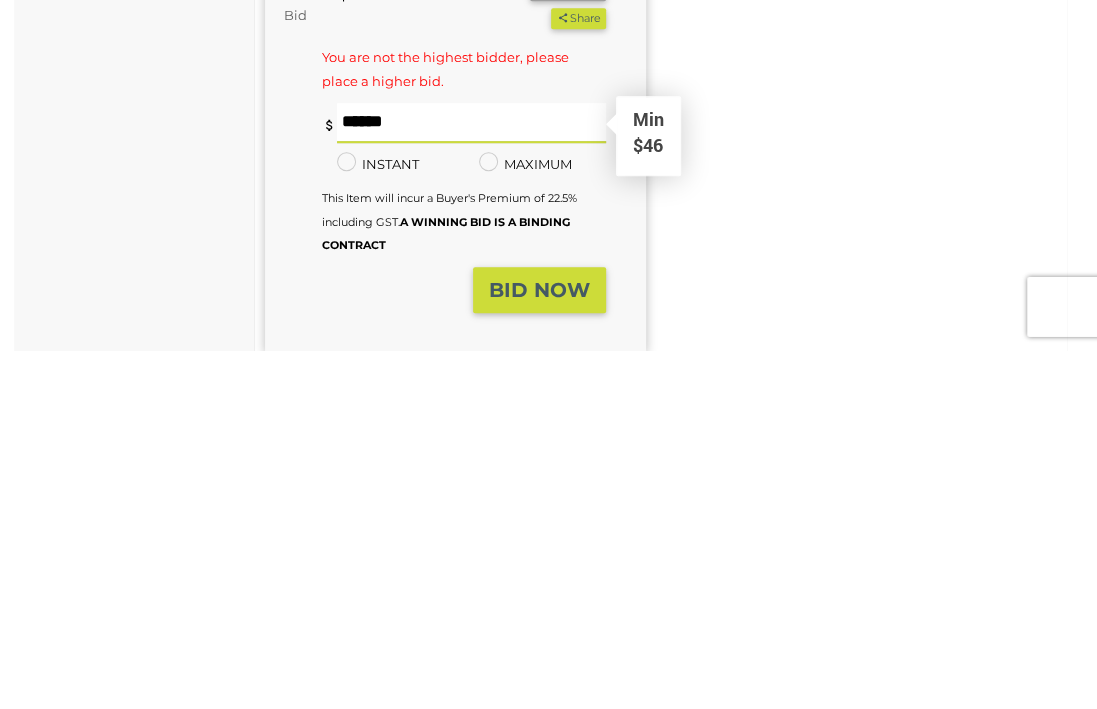 type on "**" 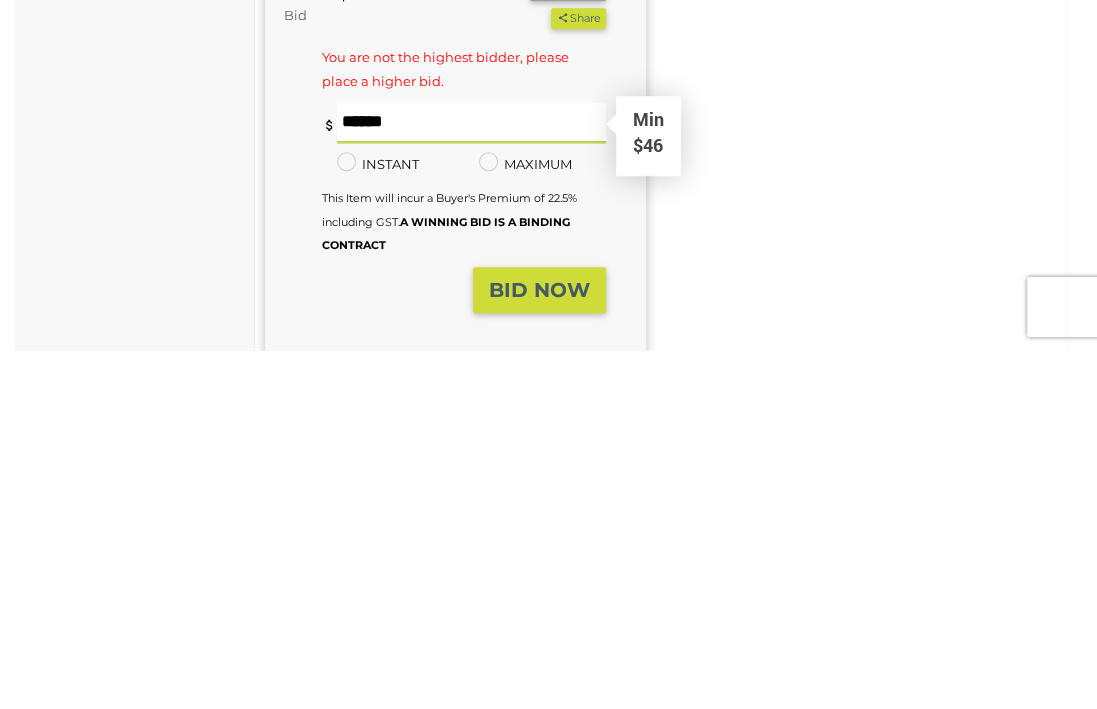 click on "BID NOW" at bounding box center (539, 648) 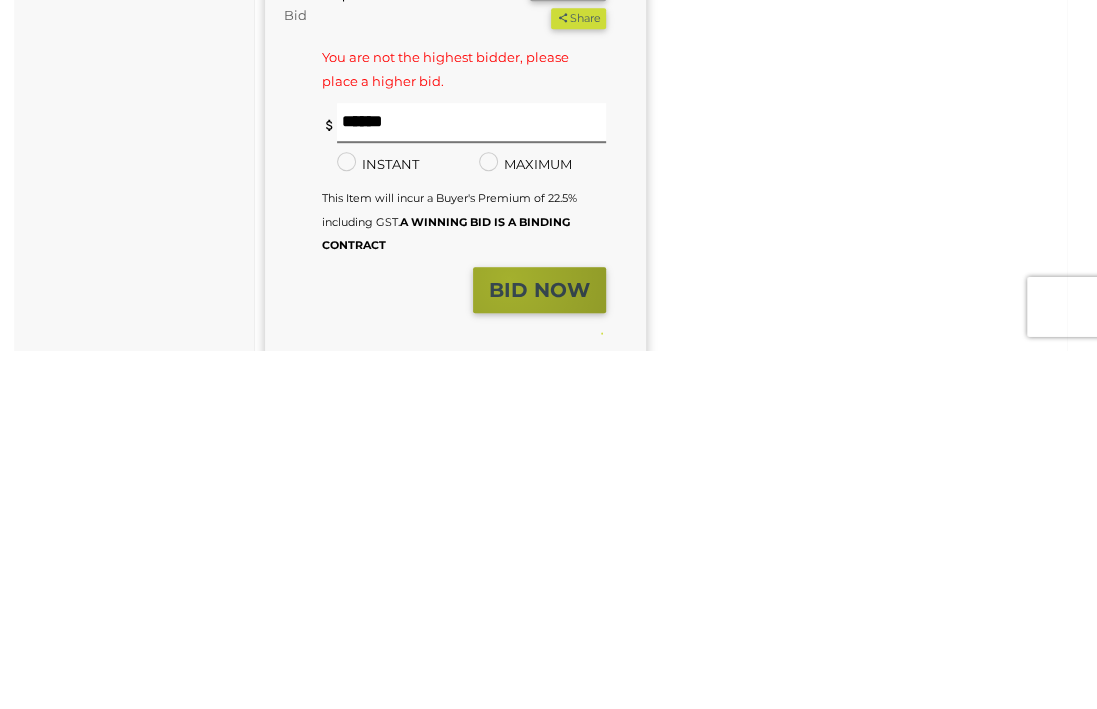 scroll, scrollTop: 630, scrollLeft: 0, axis: vertical 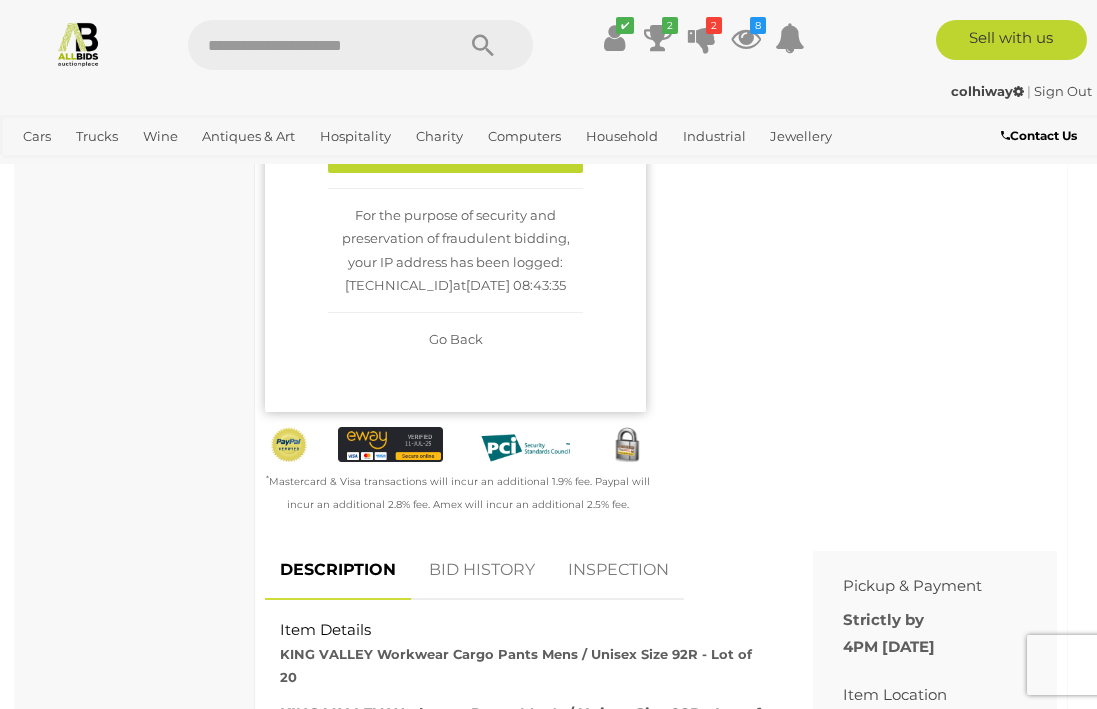 click on "Confirm Bid" at bounding box center (455, 155) 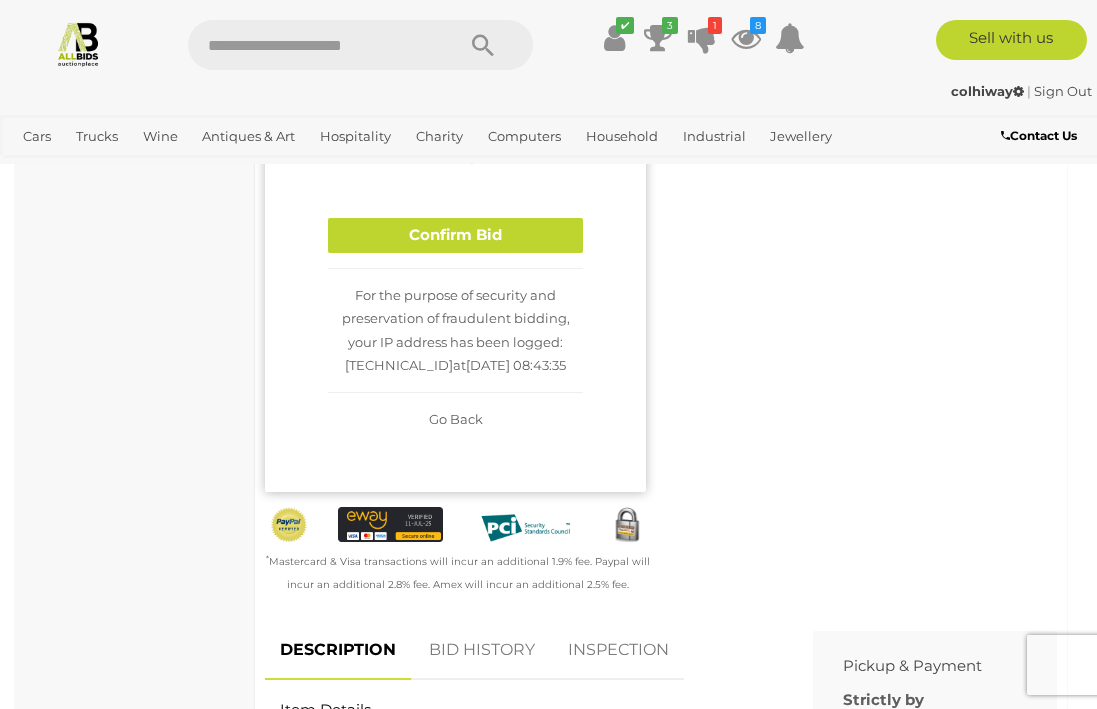type 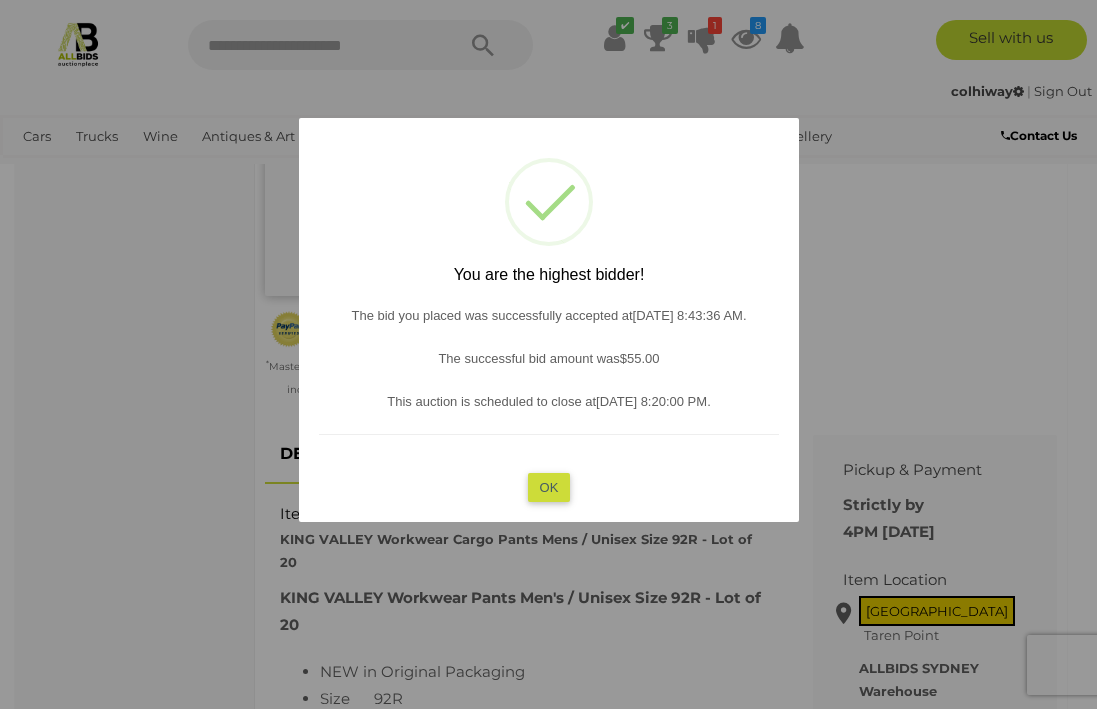 click at bounding box center [548, 354] 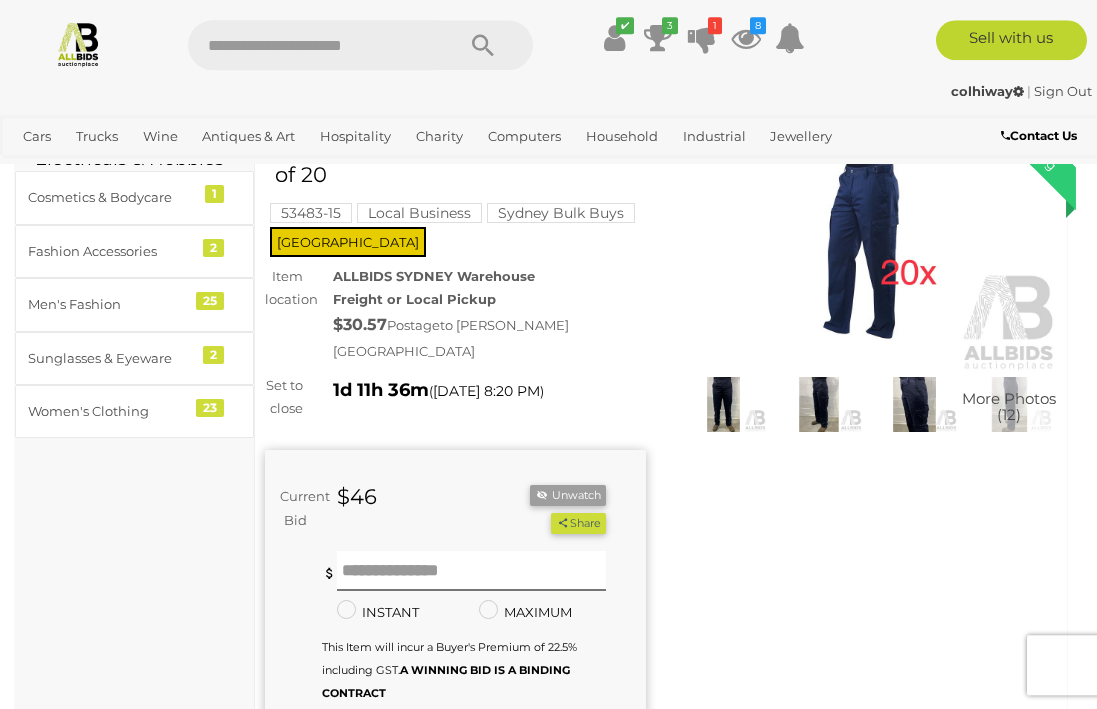 scroll, scrollTop: 124, scrollLeft: 0, axis: vertical 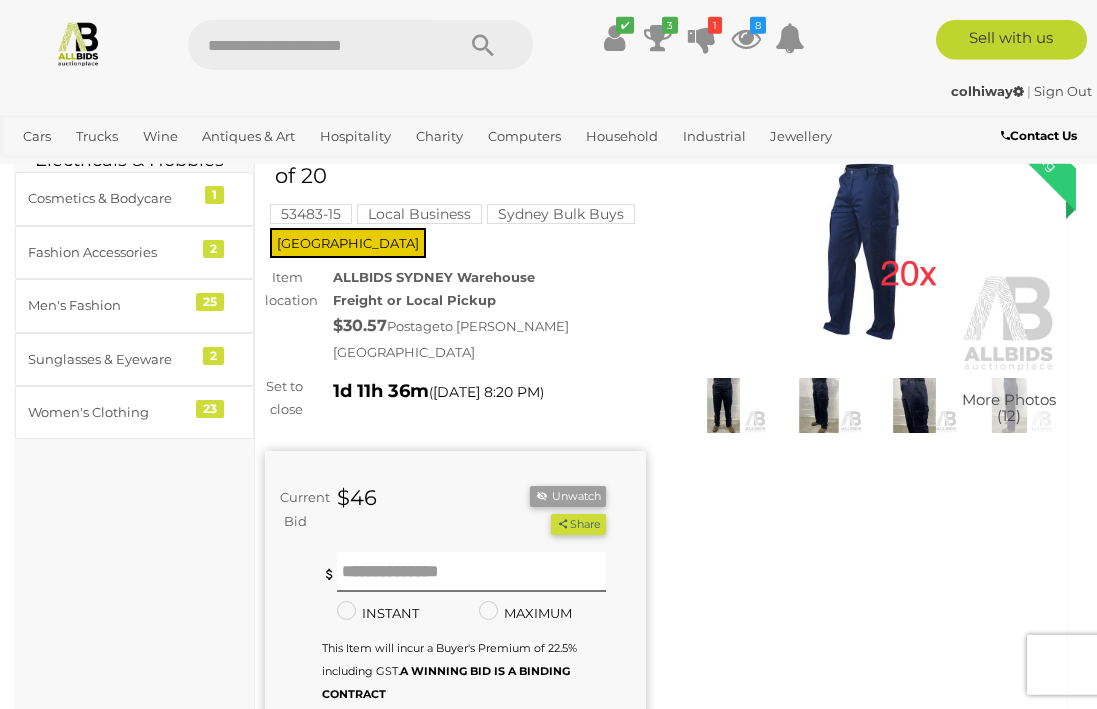 click at bounding box center [614, 38] 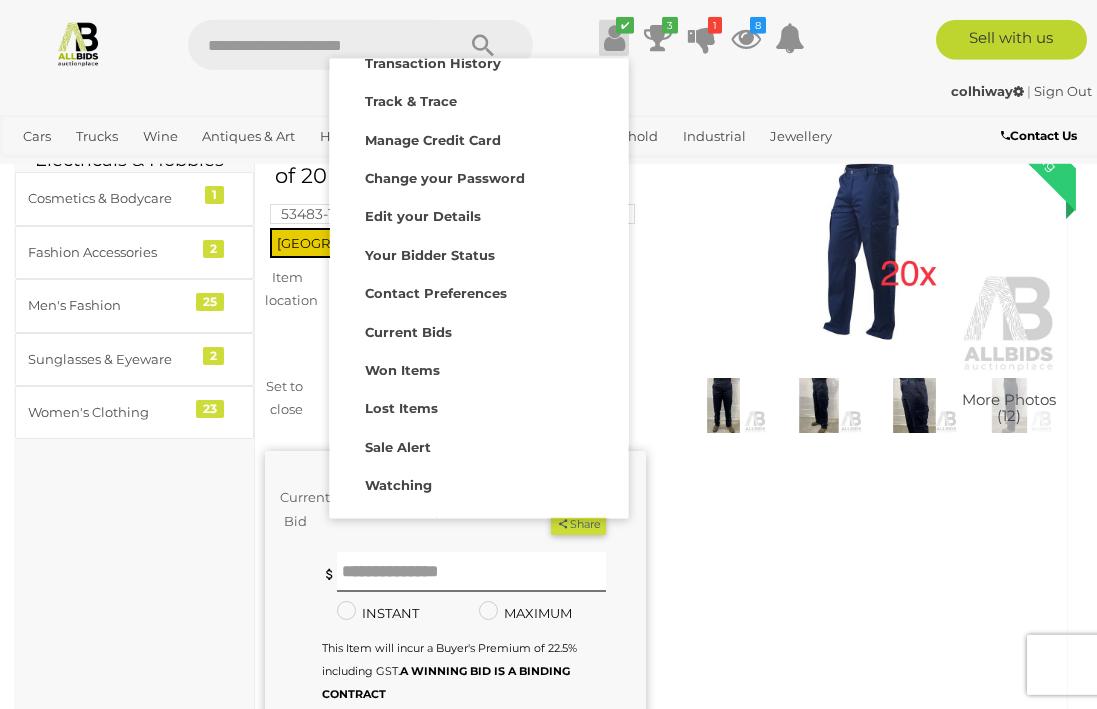 scroll, scrollTop: 65, scrollLeft: 0, axis: vertical 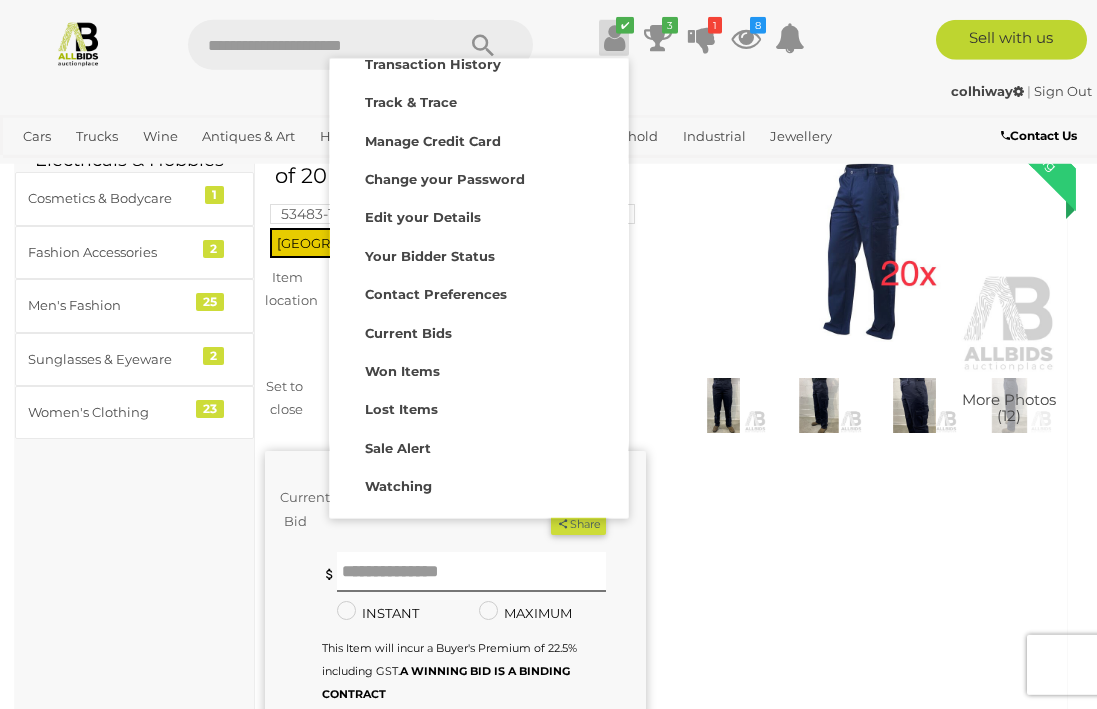 click on "Watching" at bounding box center (398, 486) 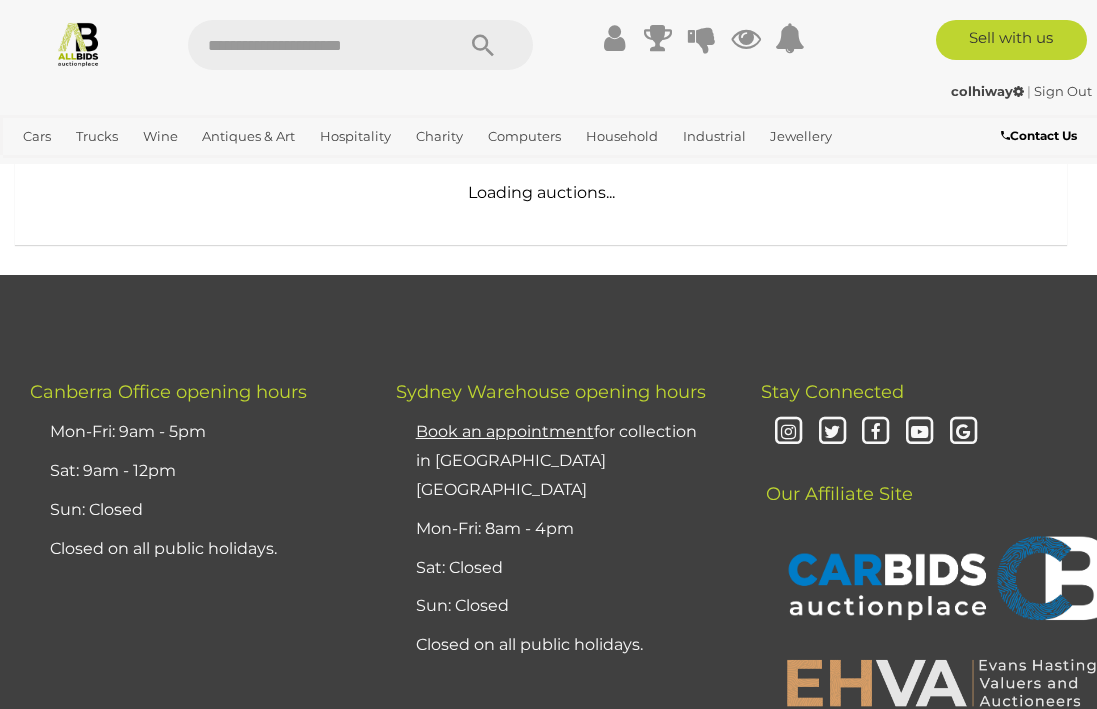 scroll, scrollTop: 442, scrollLeft: 0, axis: vertical 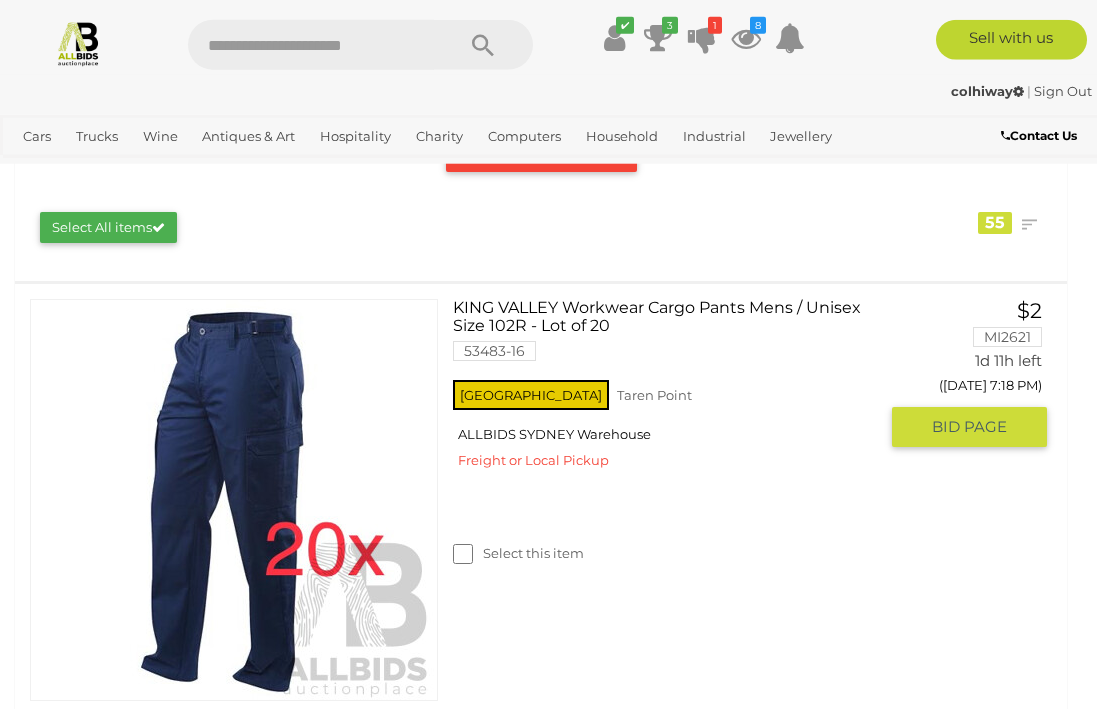 click on "BID PAGE" at bounding box center [969, 427] 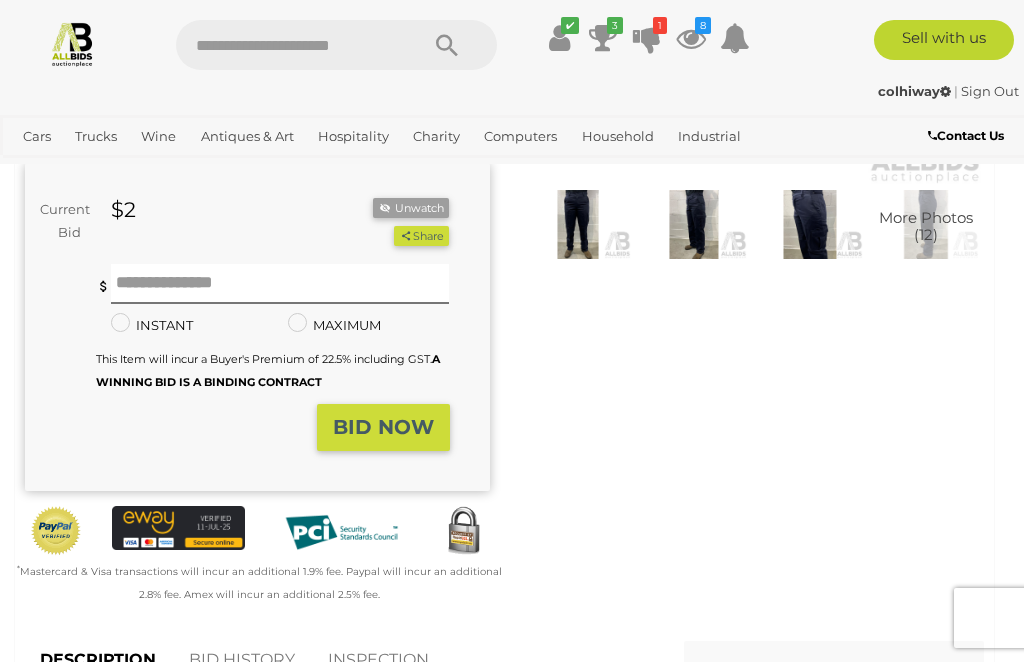 scroll, scrollTop: 381, scrollLeft: 0, axis: vertical 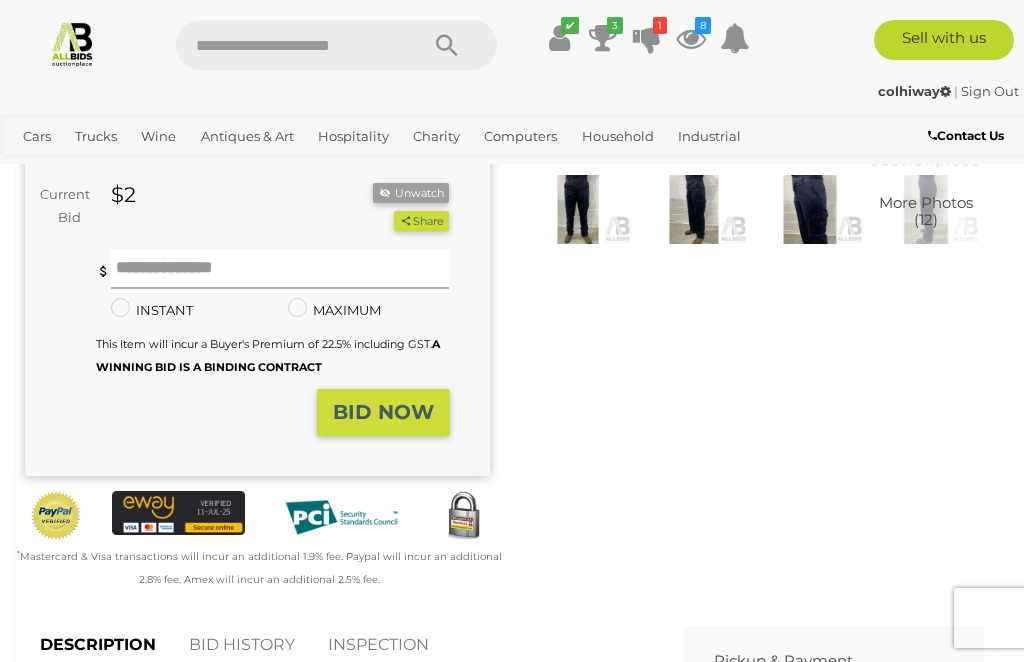 click at bounding box center (280, 269) 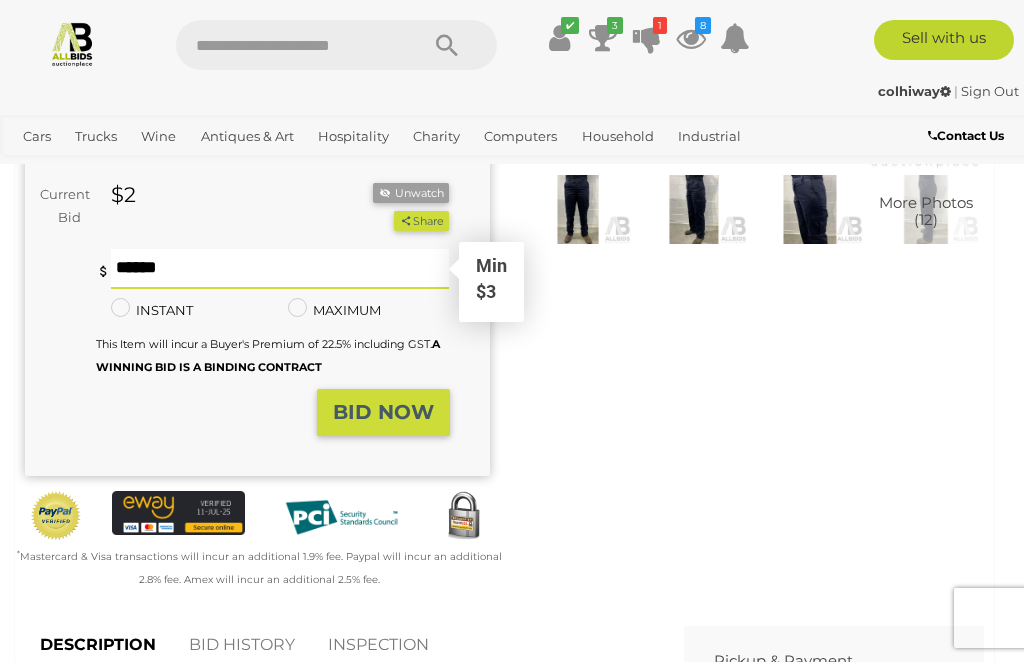 type on "**" 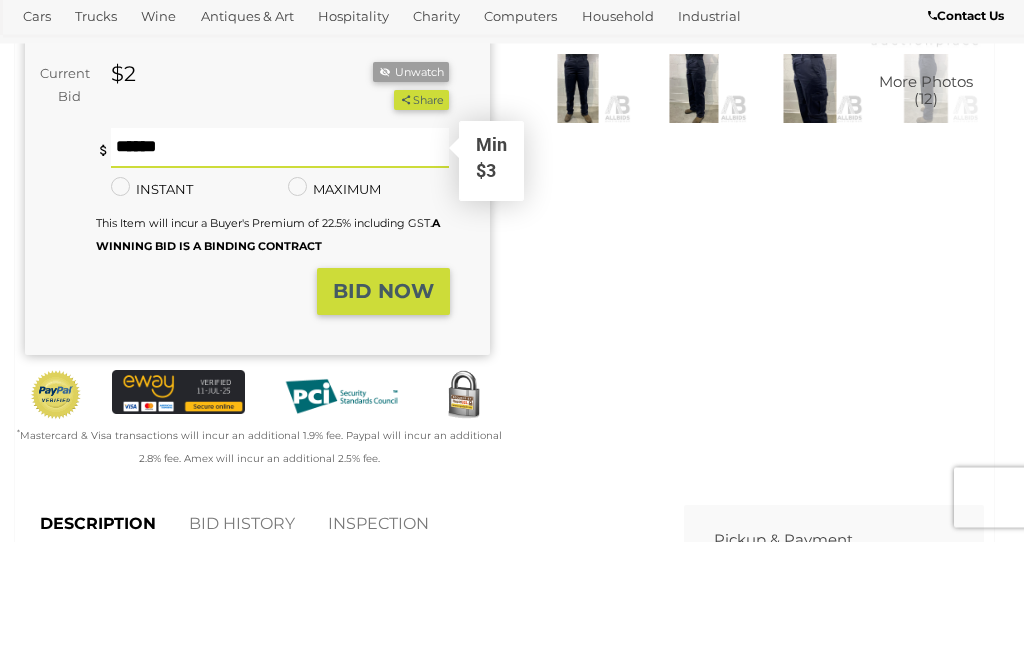 click on "BID NOW" at bounding box center (383, 412) 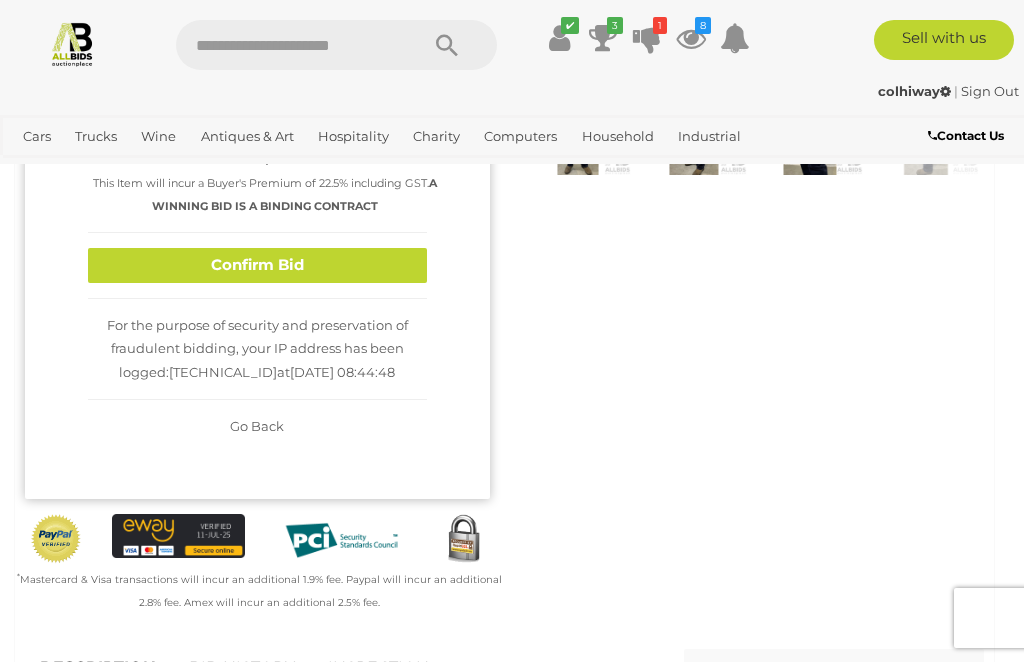 scroll, scrollTop: 449, scrollLeft: 0, axis: vertical 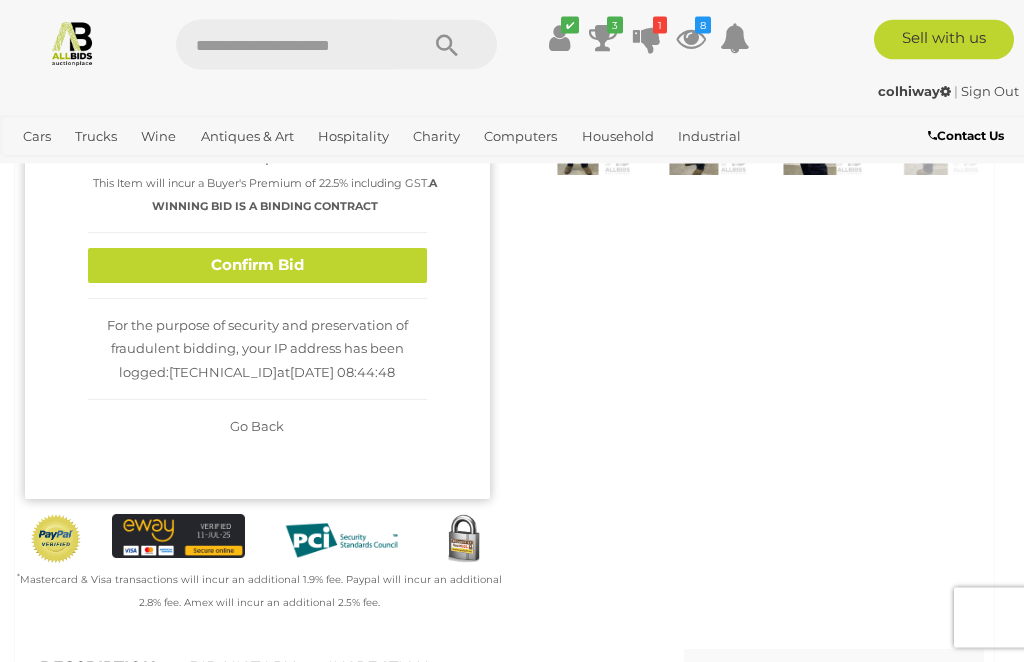 click on "Confirm Bid" at bounding box center [257, 266] 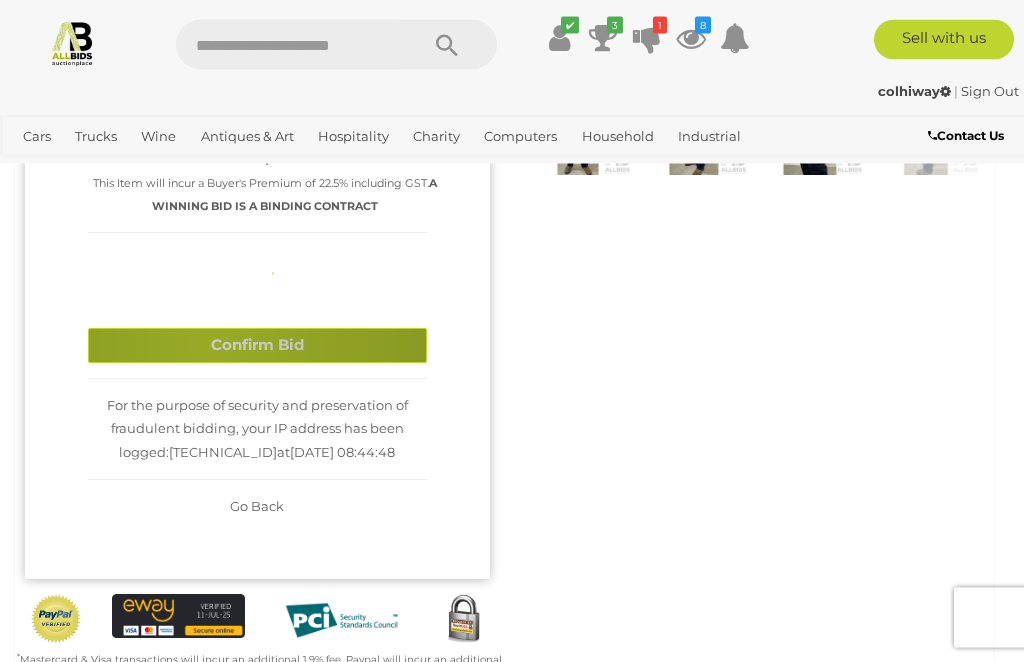 scroll, scrollTop: 450, scrollLeft: 0, axis: vertical 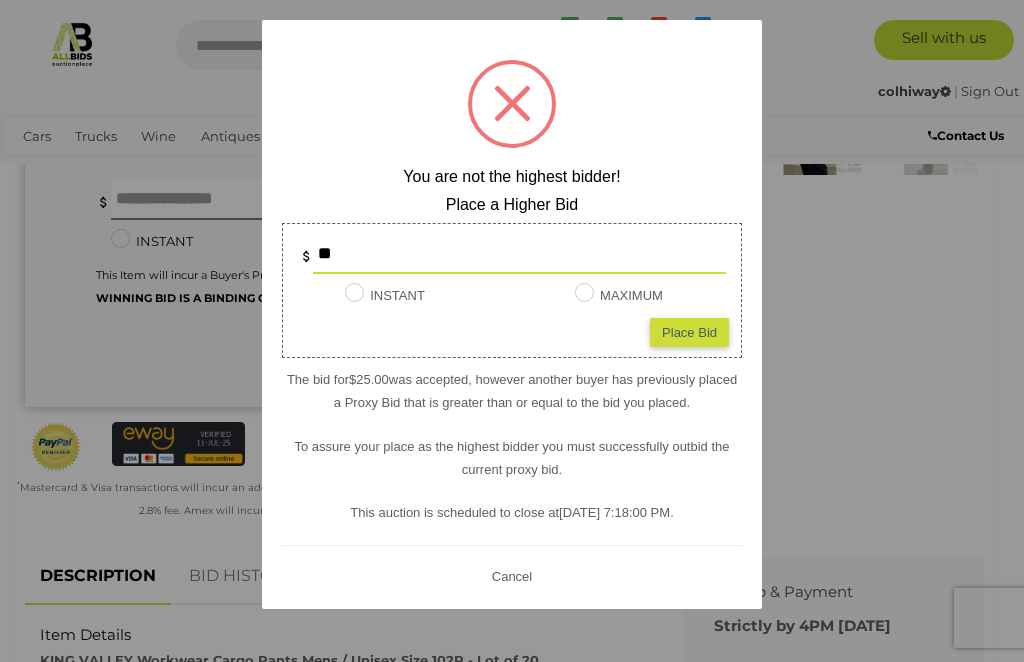 click at bounding box center [512, 331] 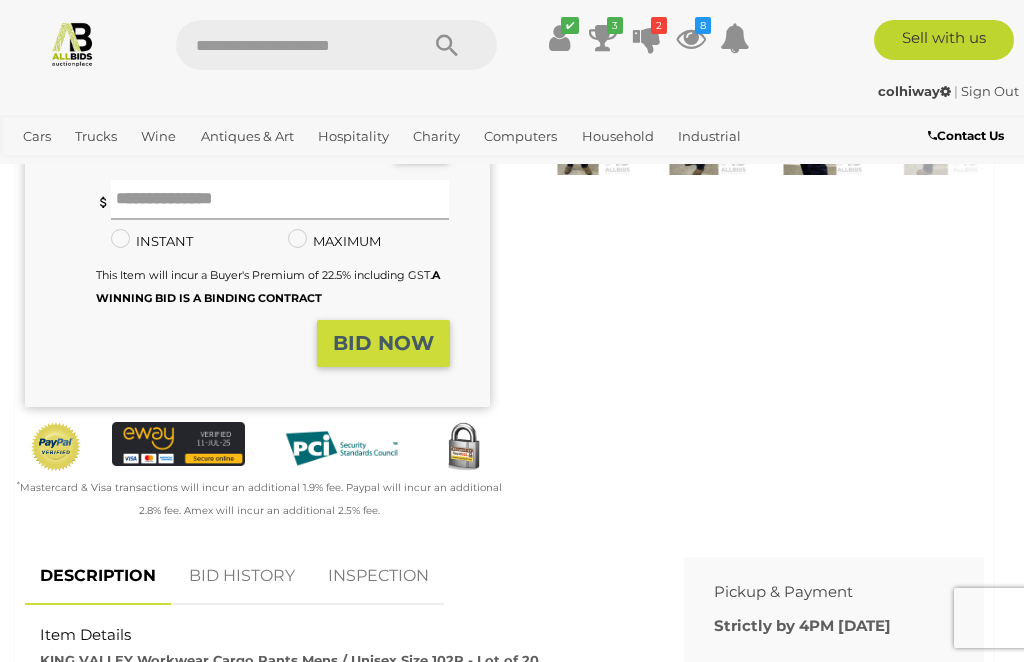 click at bounding box center [280, 200] 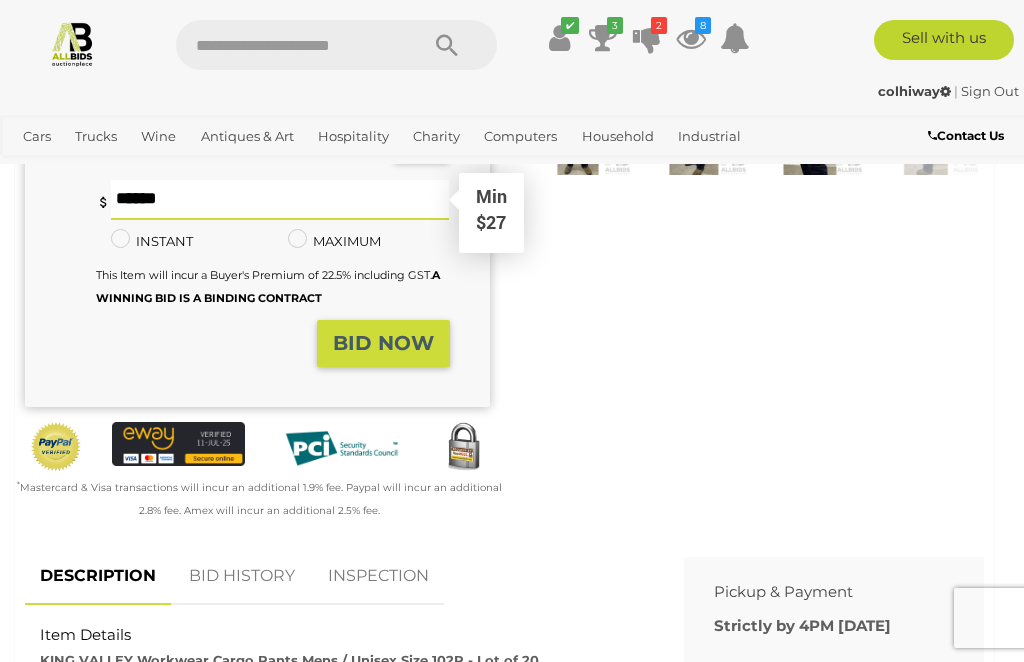 scroll, scrollTop: 449, scrollLeft: 0, axis: vertical 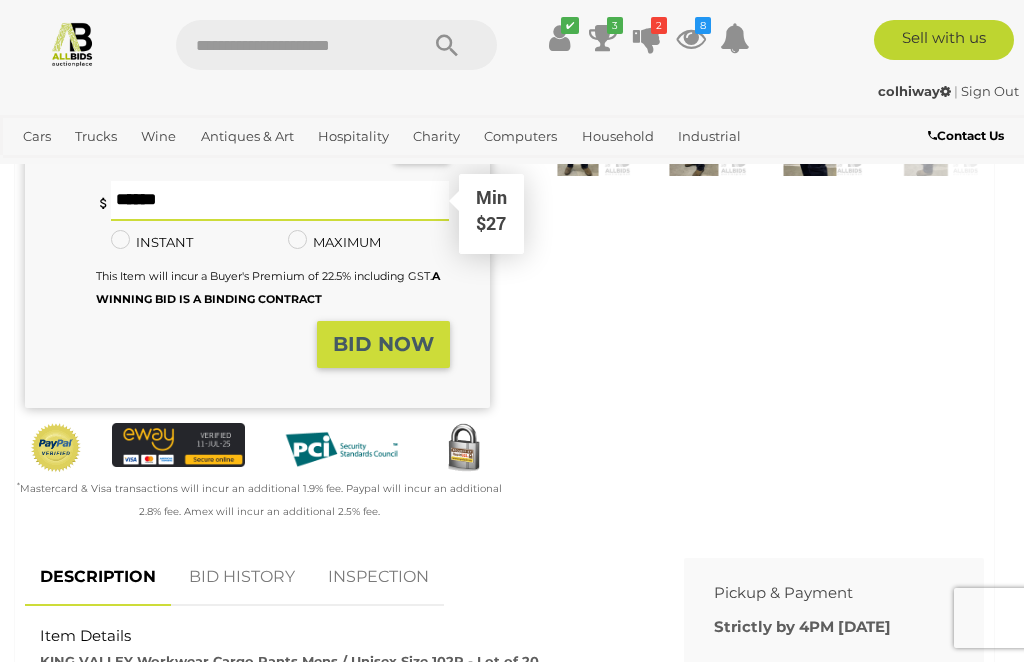 type on "**" 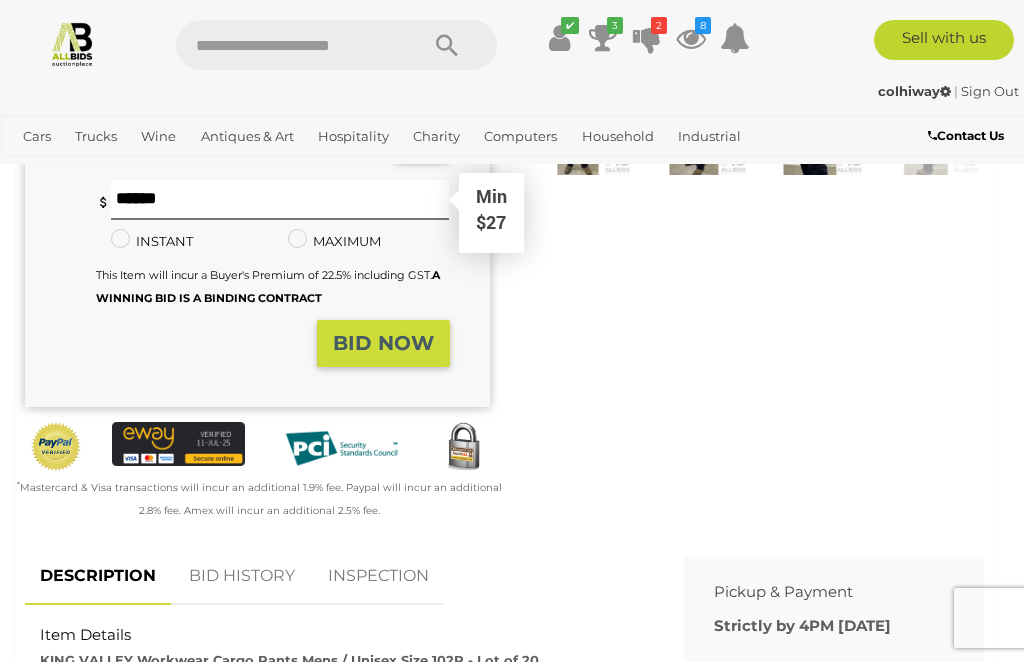 click on "BID NOW" at bounding box center [383, 343] 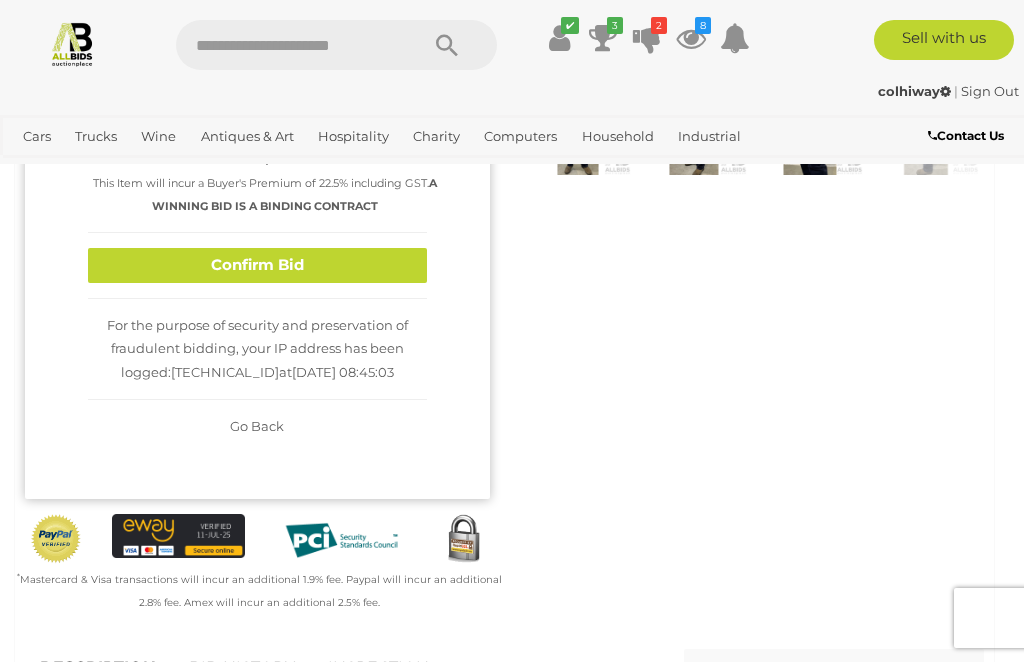 click on "Confirm Bid" at bounding box center [257, 265] 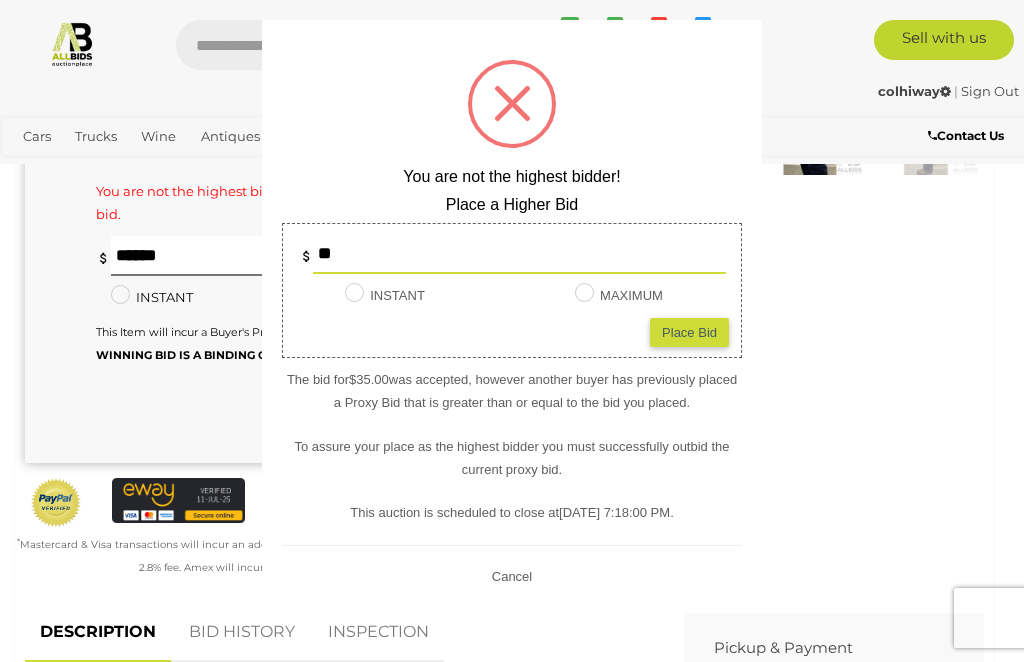 type 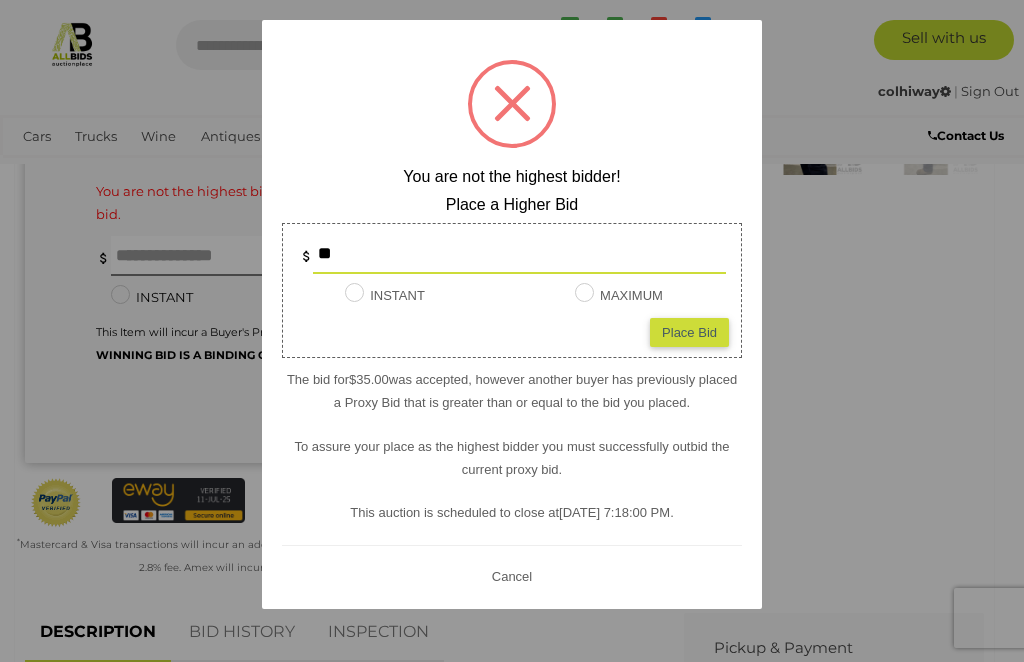 click on "**" at bounding box center (519, 254) 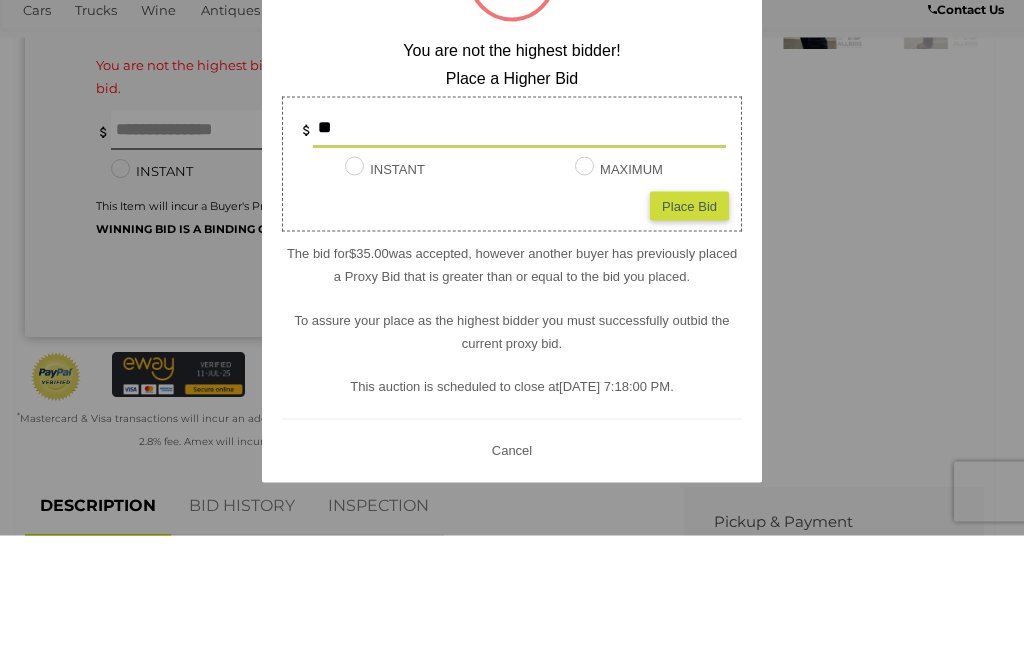 type on "*" 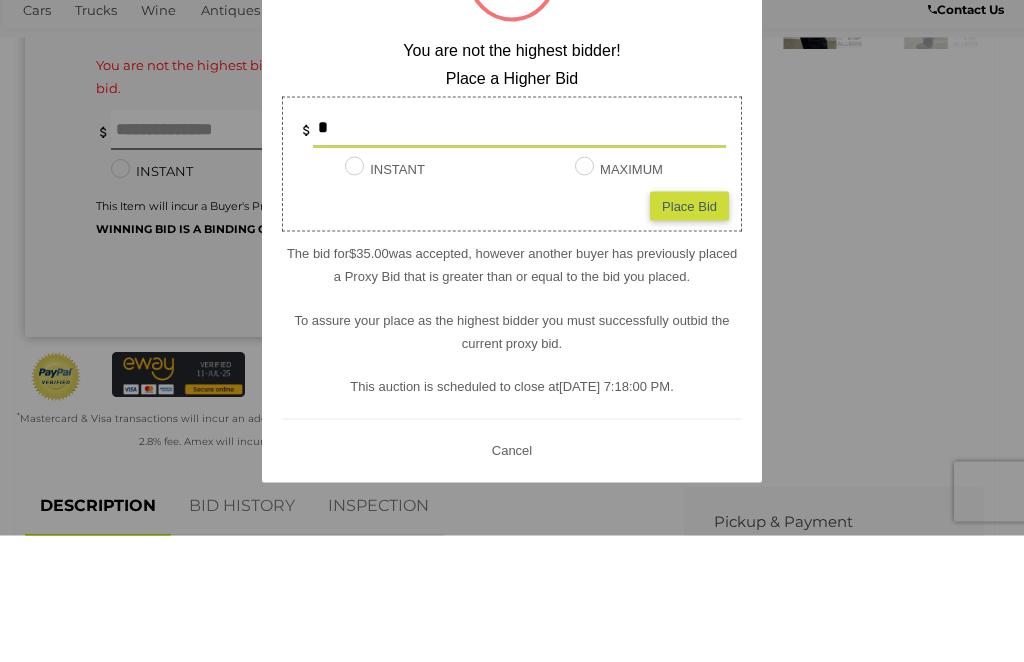 type on "**" 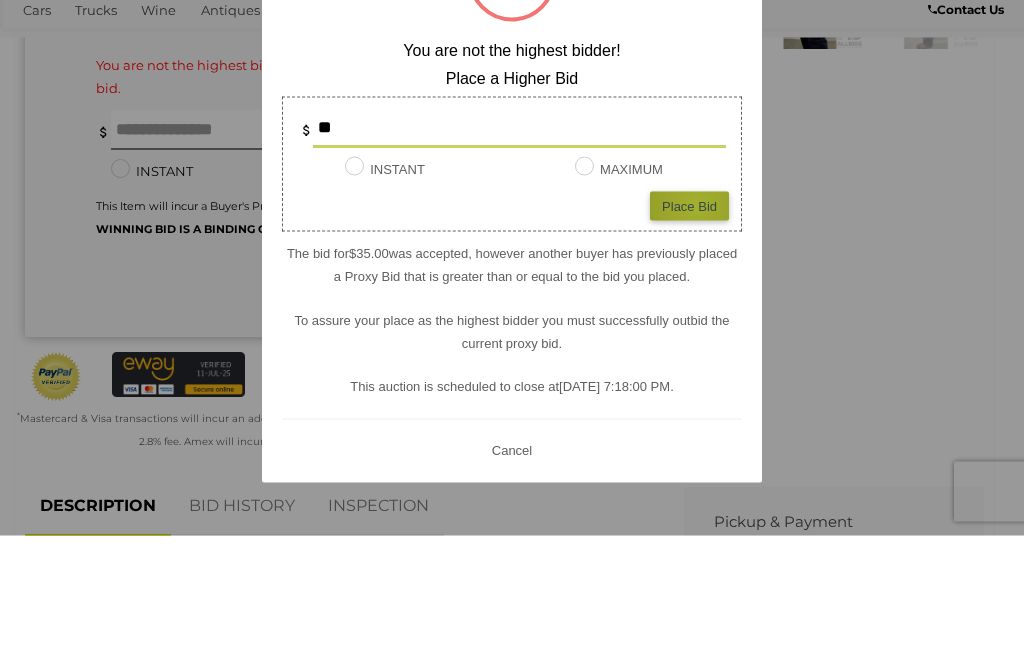 click on "Place Bid" at bounding box center [689, 332] 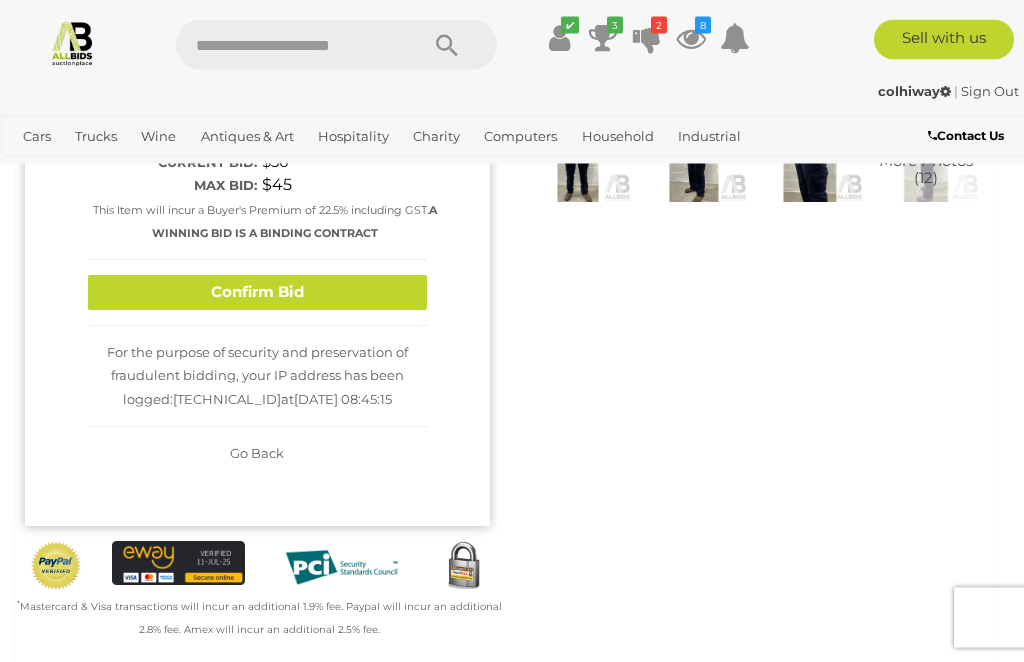 scroll, scrollTop: 419, scrollLeft: 0, axis: vertical 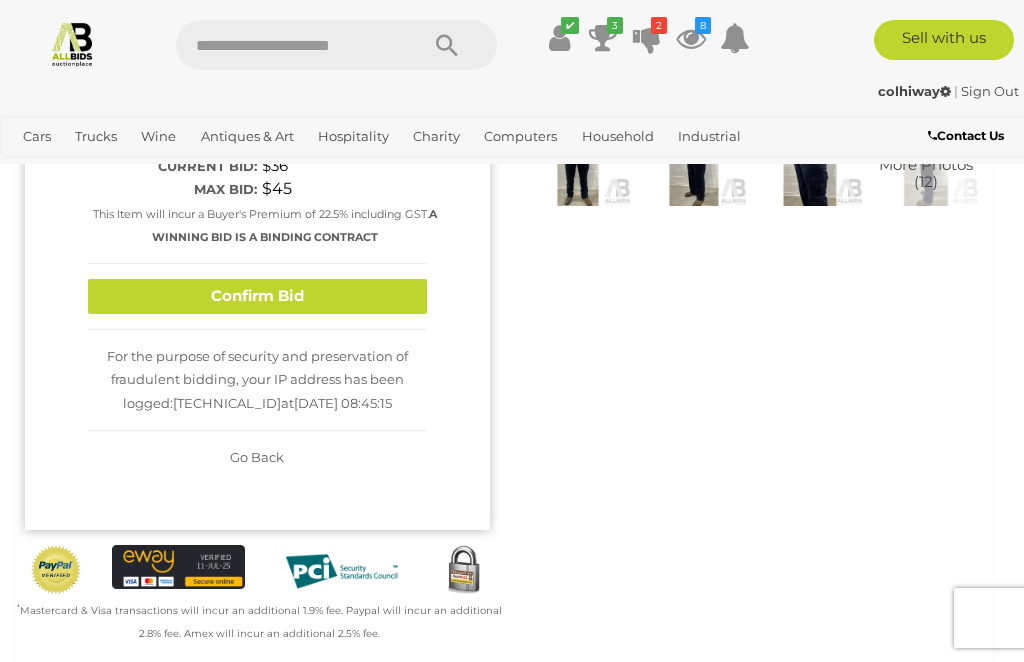 click on "Confirm Bid" at bounding box center (257, 296) 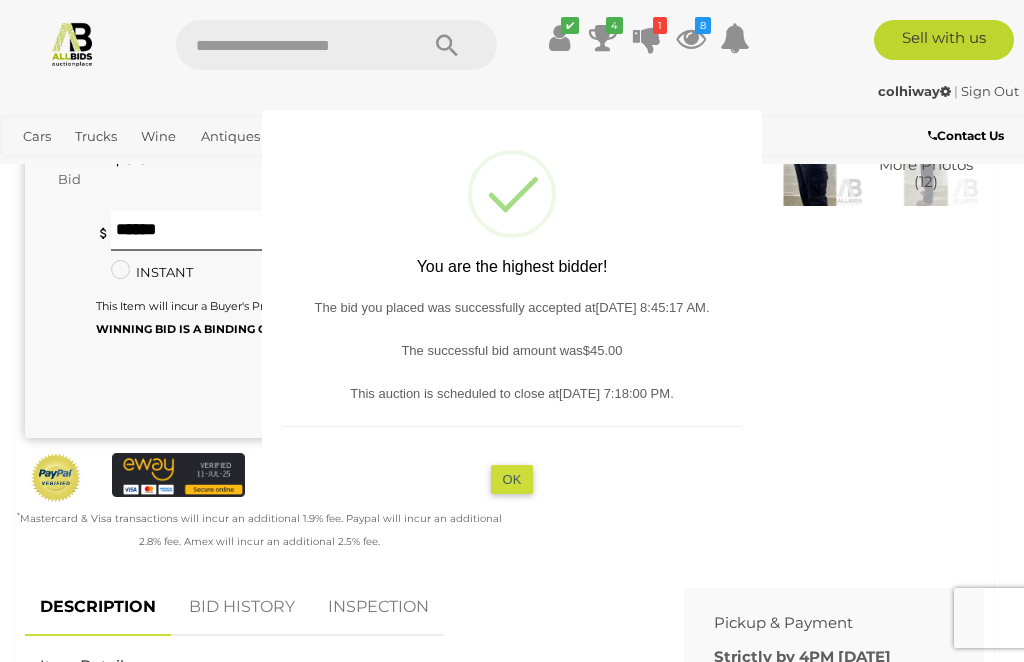 type 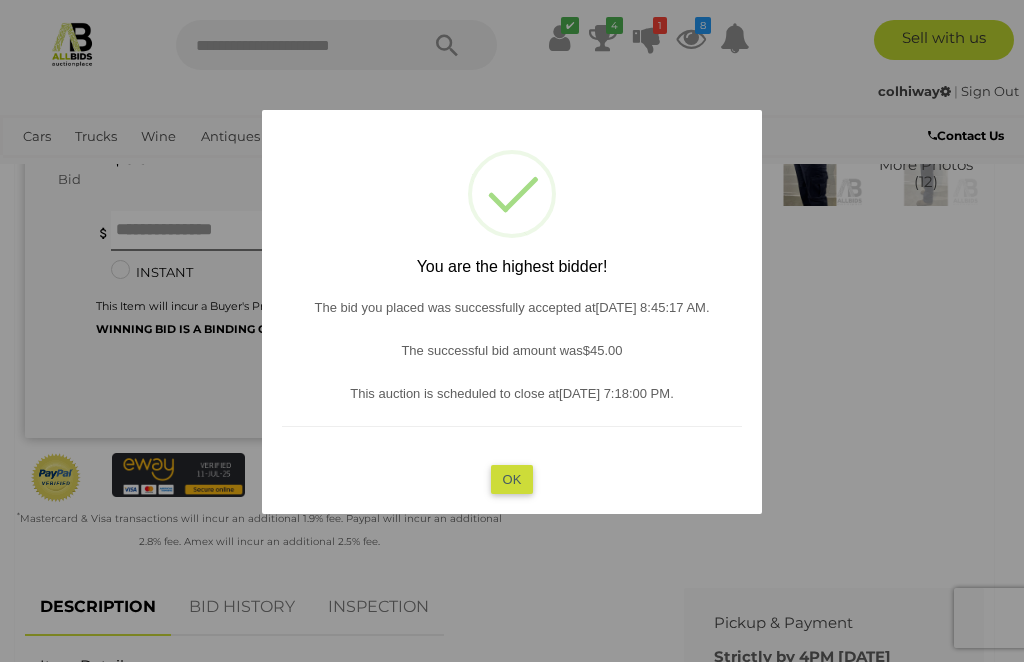 click at bounding box center [512, 331] 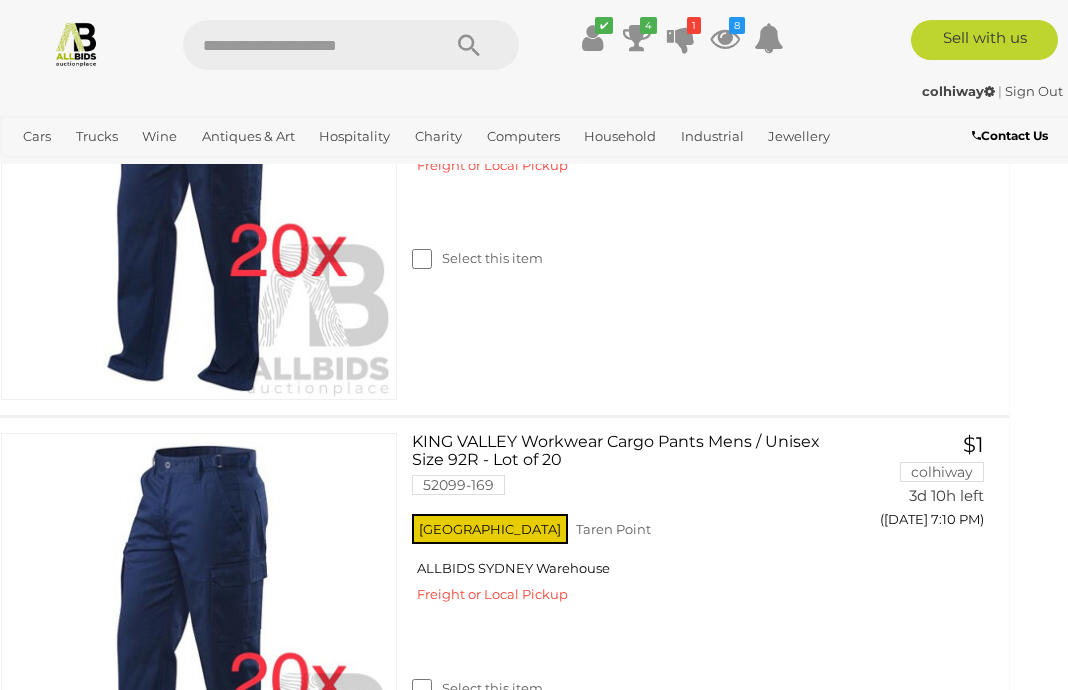 scroll, scrollTop: 2316, scrollLeft: 29, axis: both 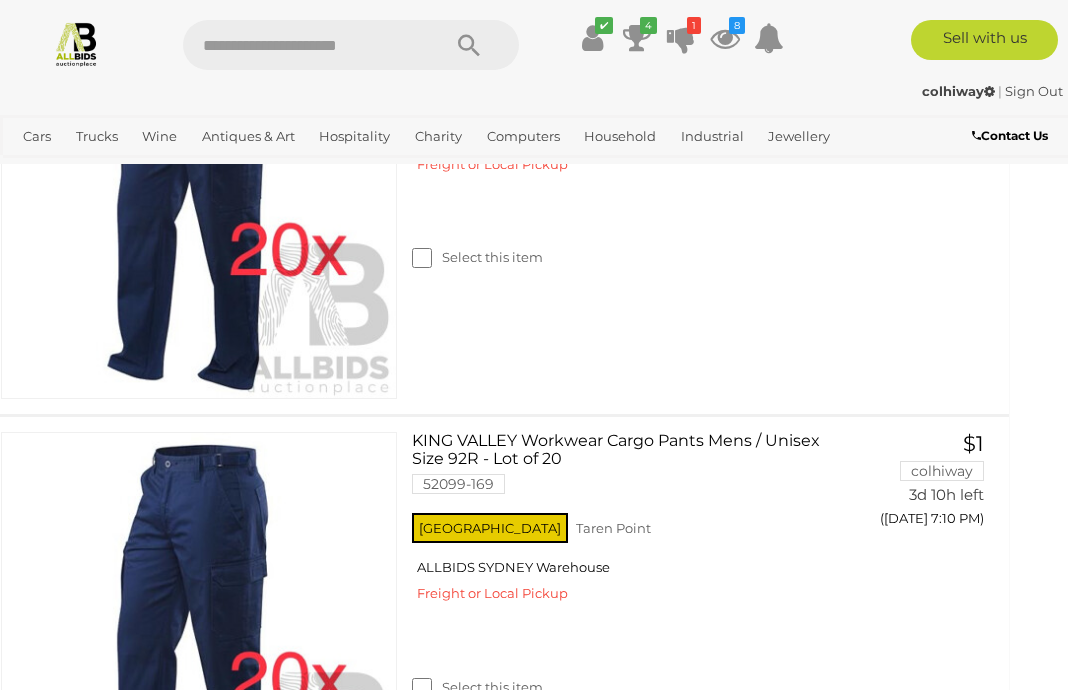 click on "KING VALLEY Workwear Cargo Pants Mens / Unisex Size 97R - Lot of 20
52099-98
NSW Taren Point Select this item" at bounding box center (497, 201) 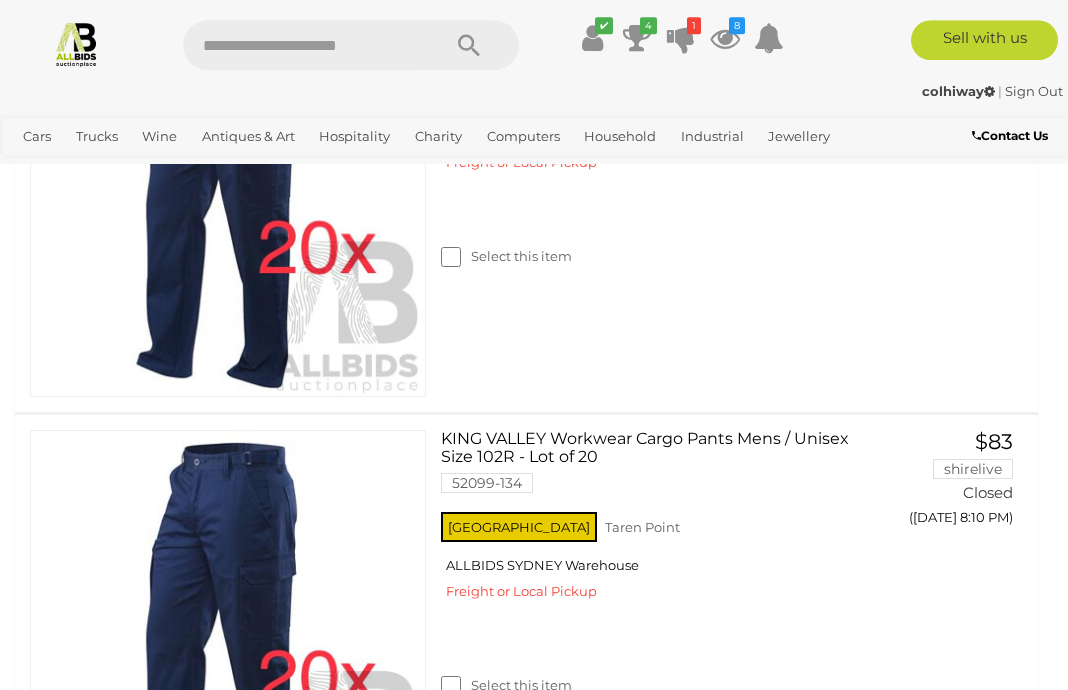 scroll, scrollTop: 7081, scrollLeft: 0, axis: vertical 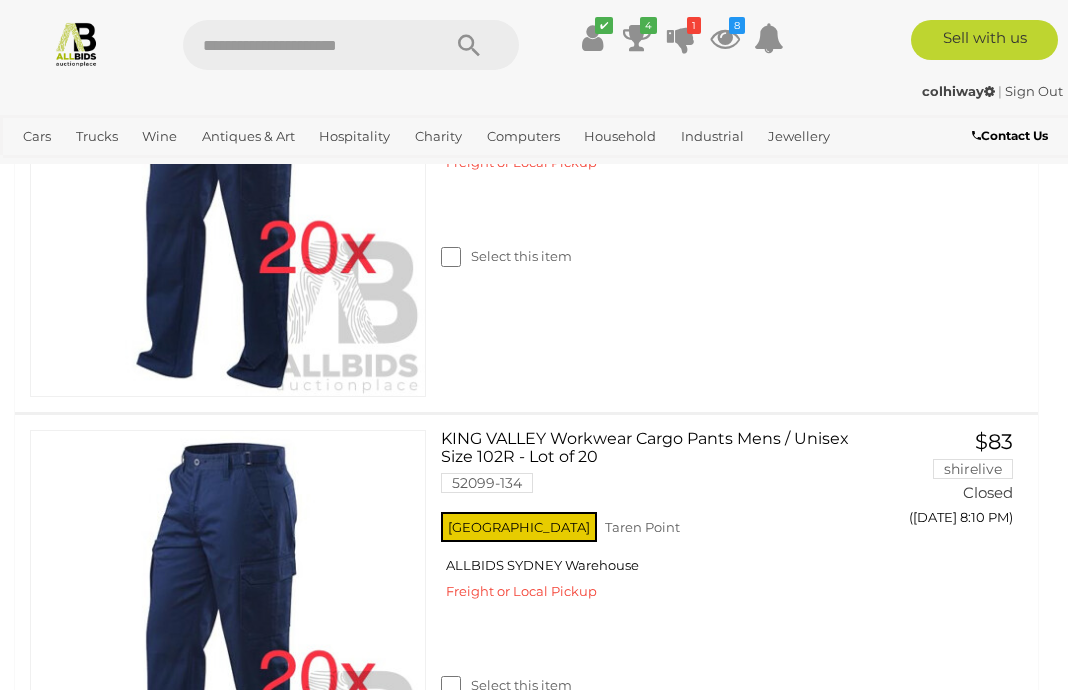 click at bounding box center [228, -605] 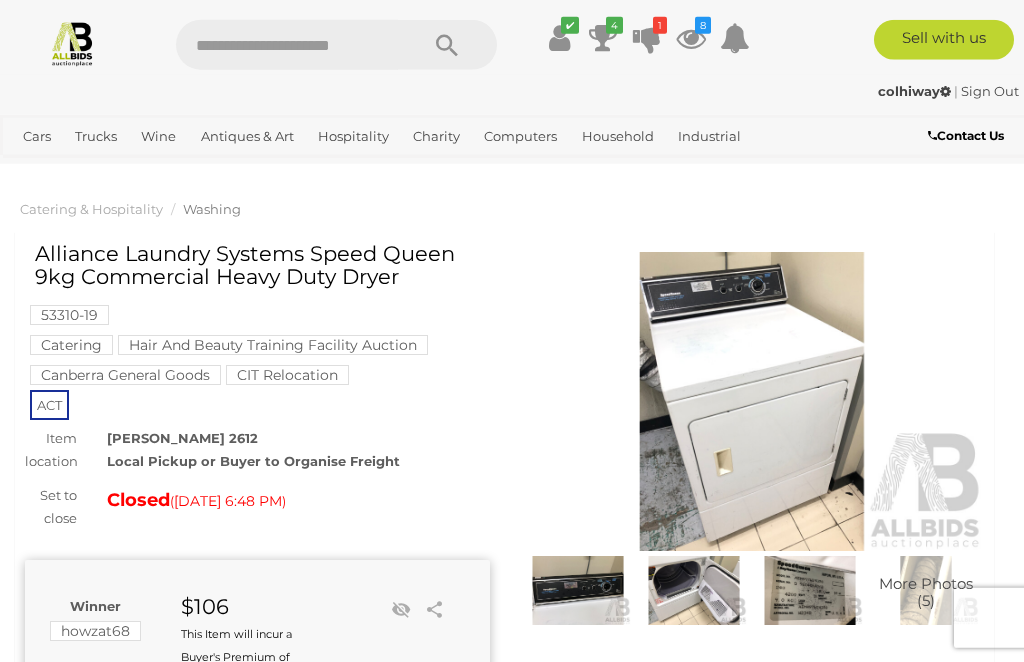 scroll, scrollTop: 44, scrollLeft: 0, axis: vertical 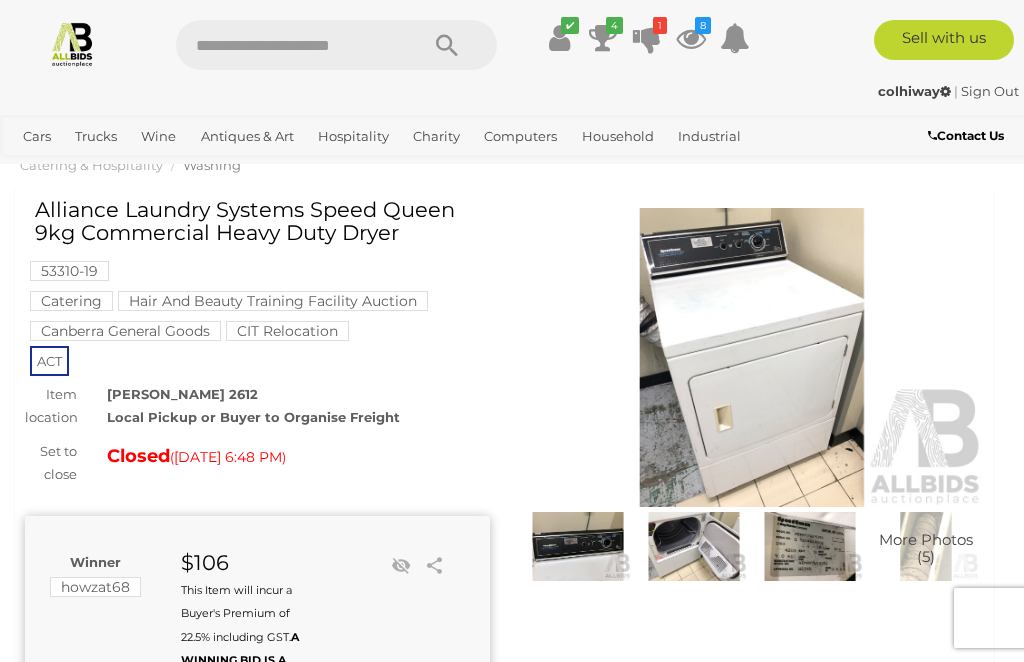 click on "Hair And Beauty Training Facility Auction" at bounding box center [273, 301] 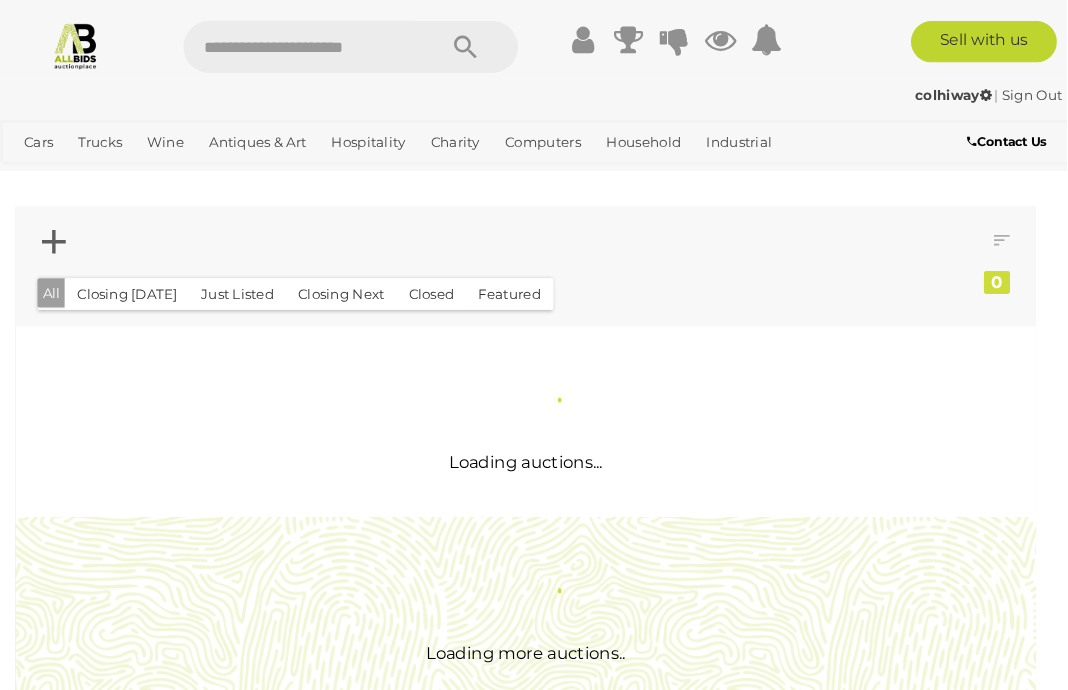 scroll, scrollTop: 5, scrollLeft: 0, axis: vertical 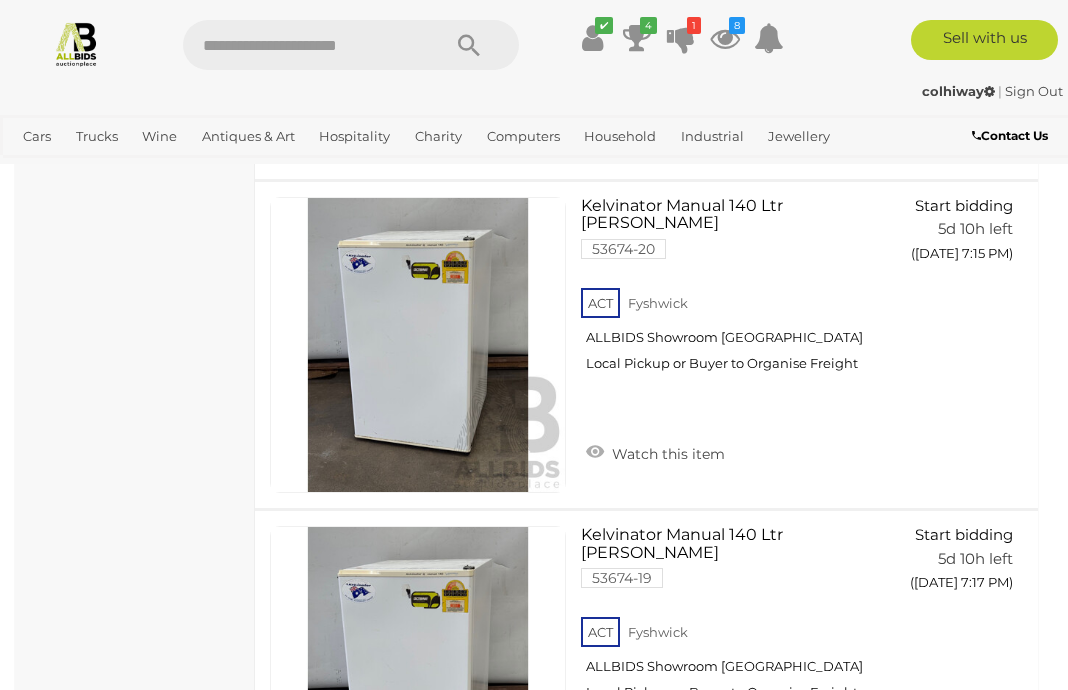 click at bounding box center [681, 38] 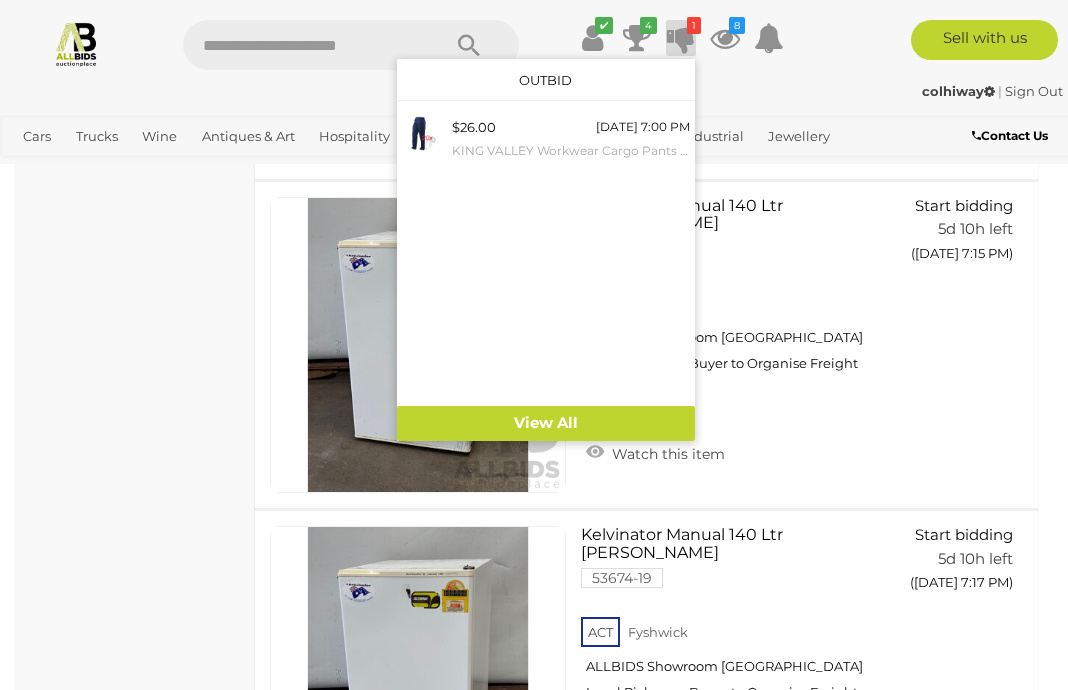 click at bounding box center (534, 345) 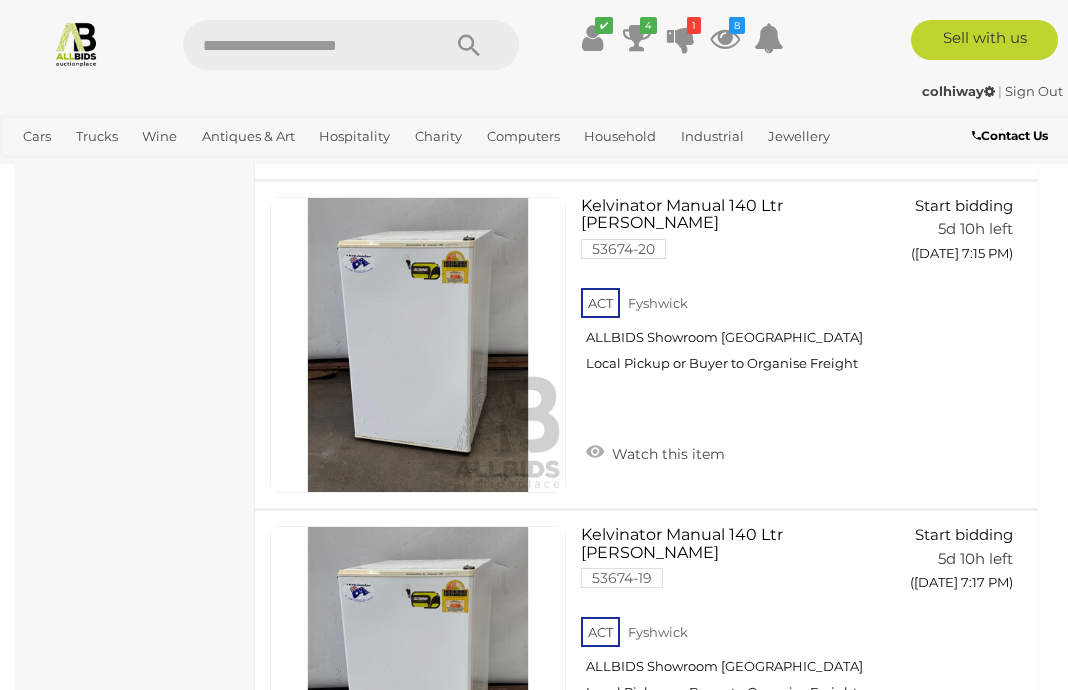 click at bounding box center (637, 38) 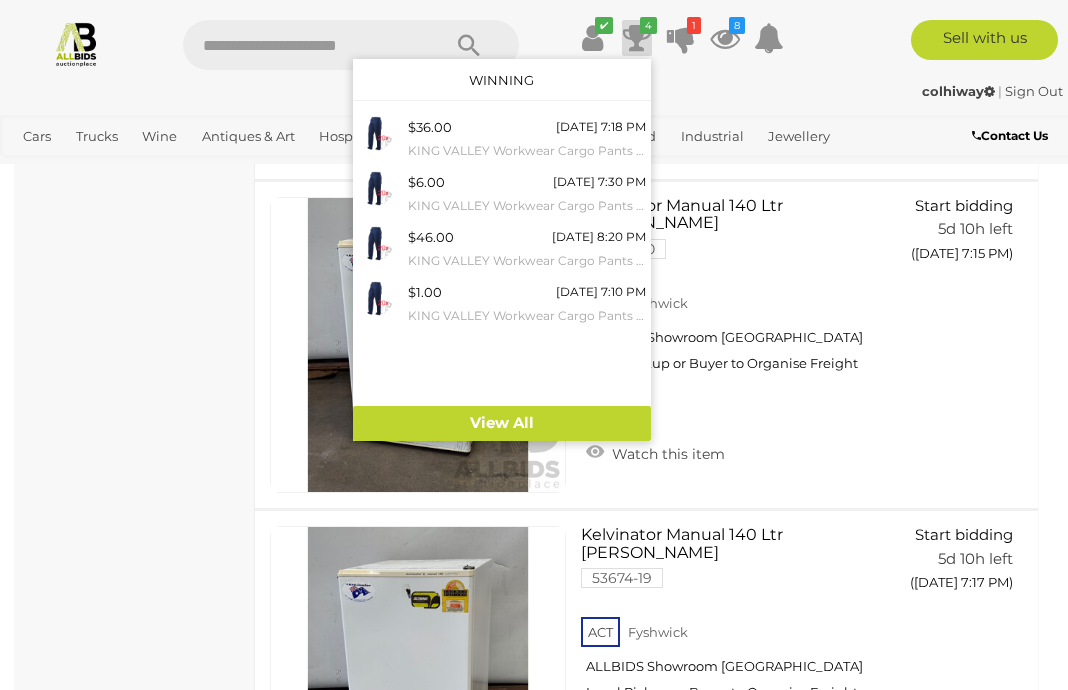 click at bounding box center (534, 345) 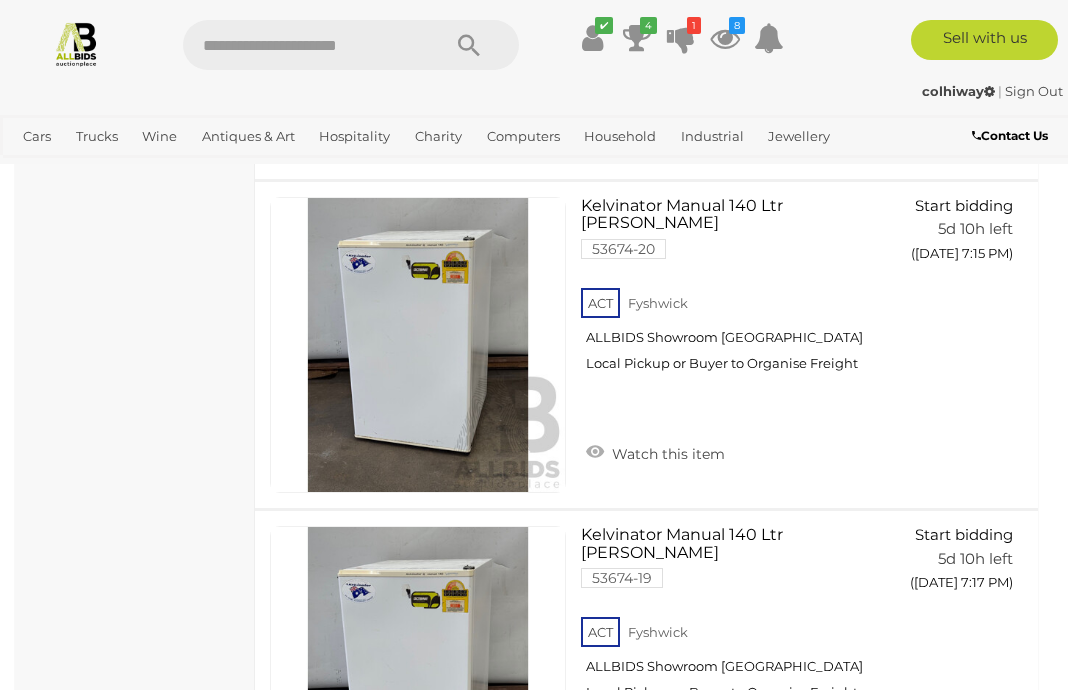click at bounding box center [725, 38] 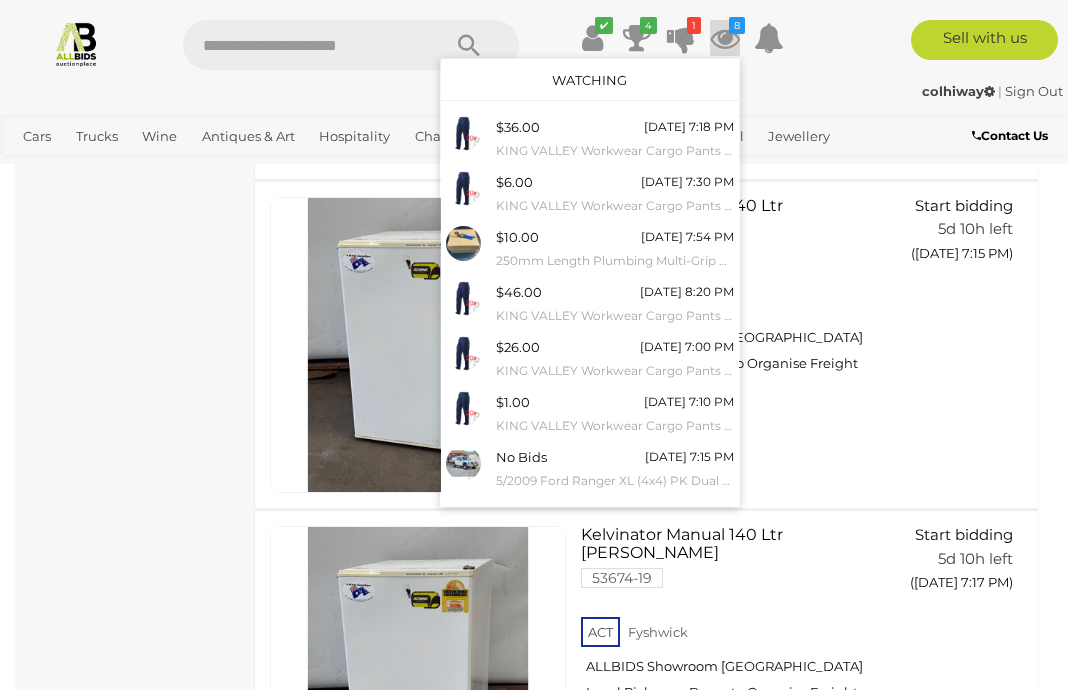 click at bounding box center [534, 345] 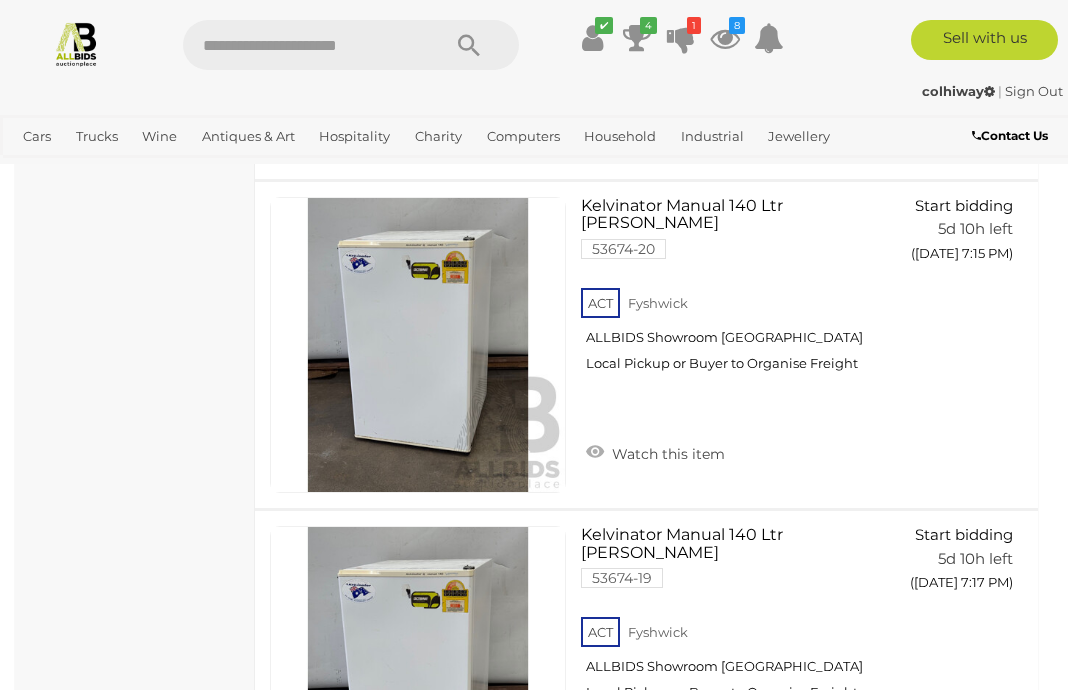 click on "View All Household  Auctions" at bounding box center (0, 0) 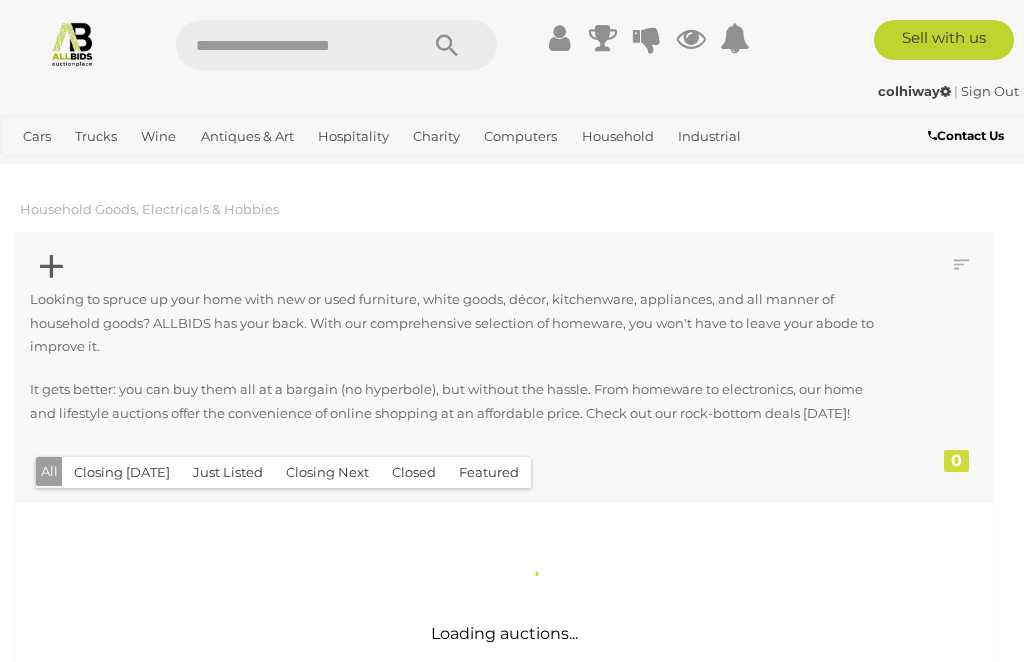 scroll, scrollTop: 0, scrollLeft: 0, axis: both 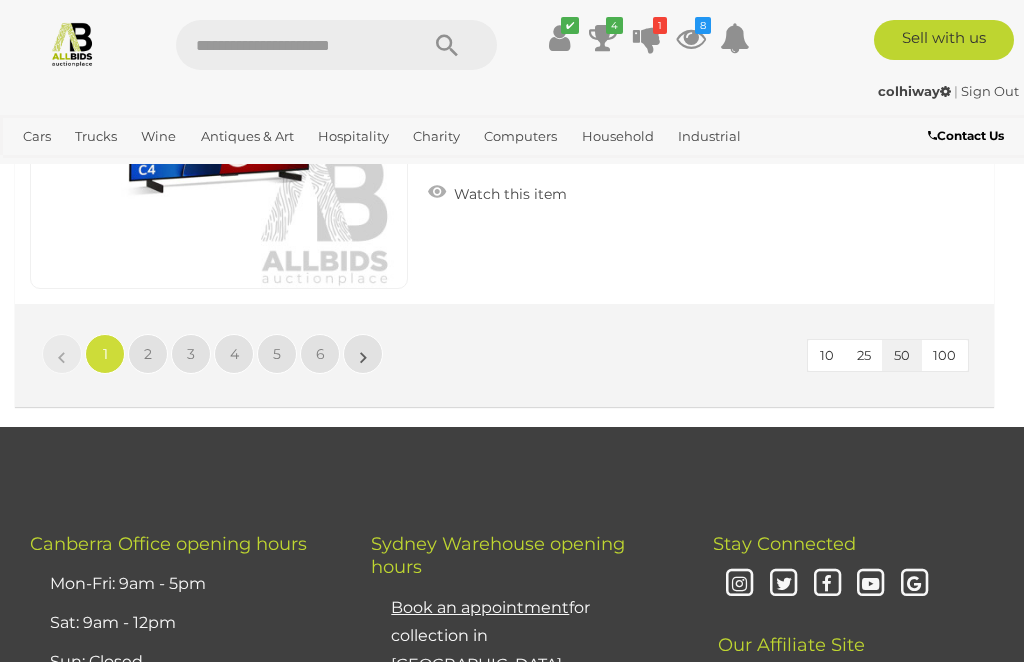 click on "»" at bounding box center [363, 354] 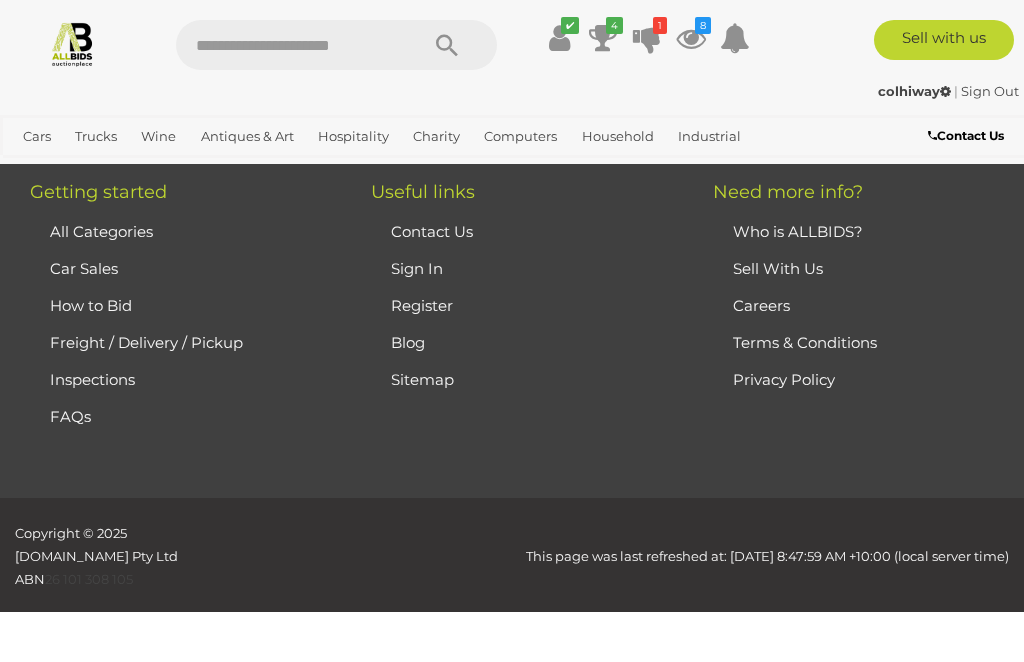 scroll, scrollTop: 300, scrollLeft: 0, axis: vertical 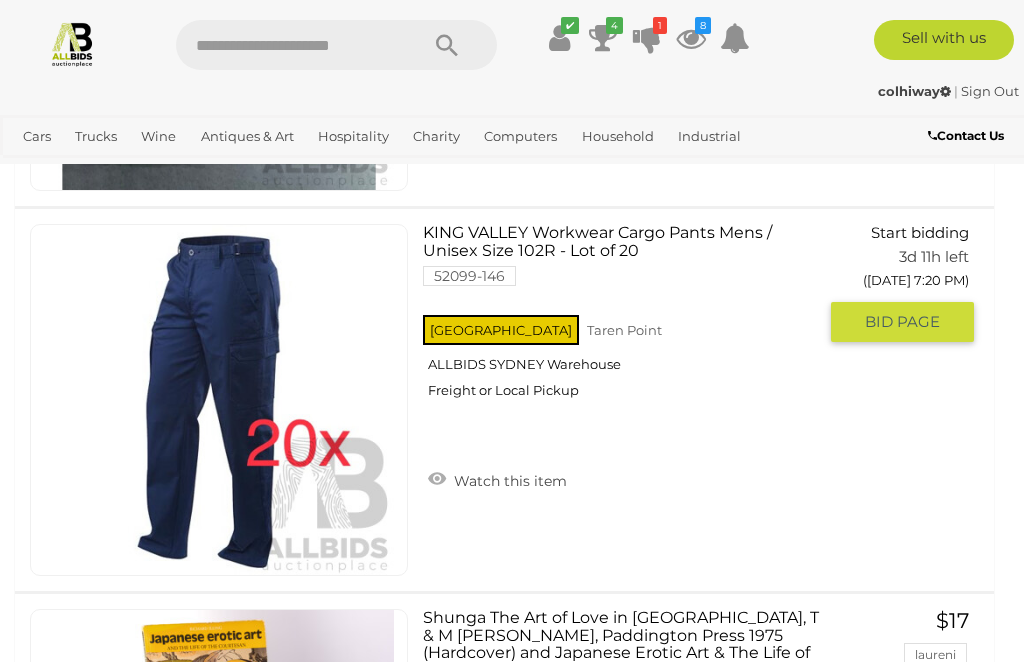 click on "Watch this item" at bounding box center [497, 479] 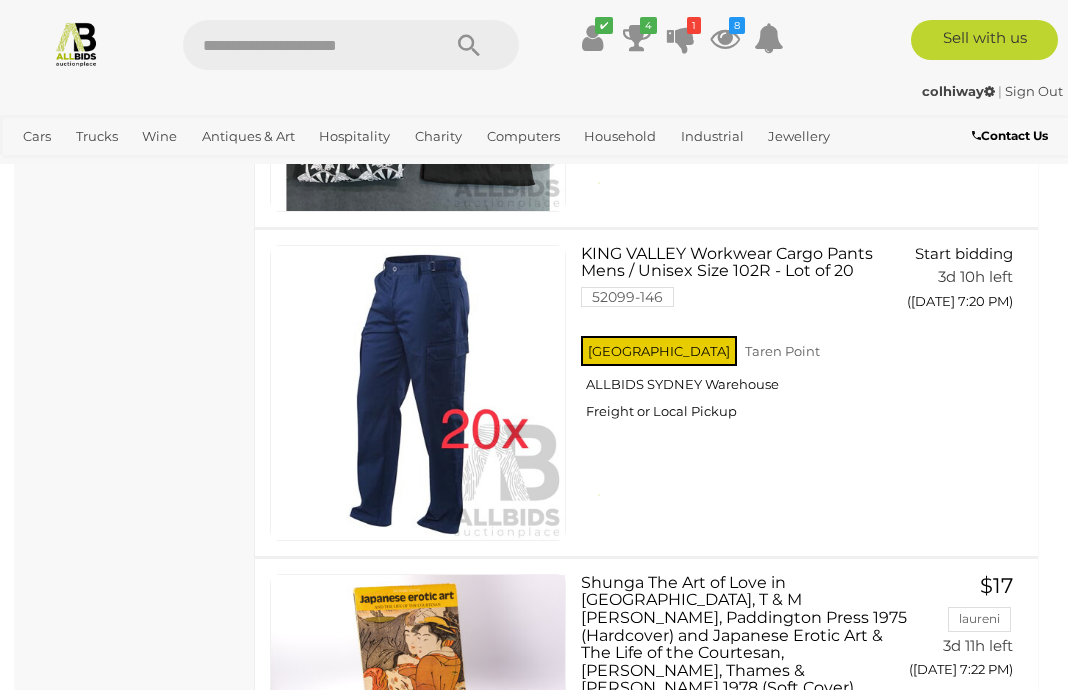 scroll, scrollTop: 8227, scrollLeft: 0, axis: vertical 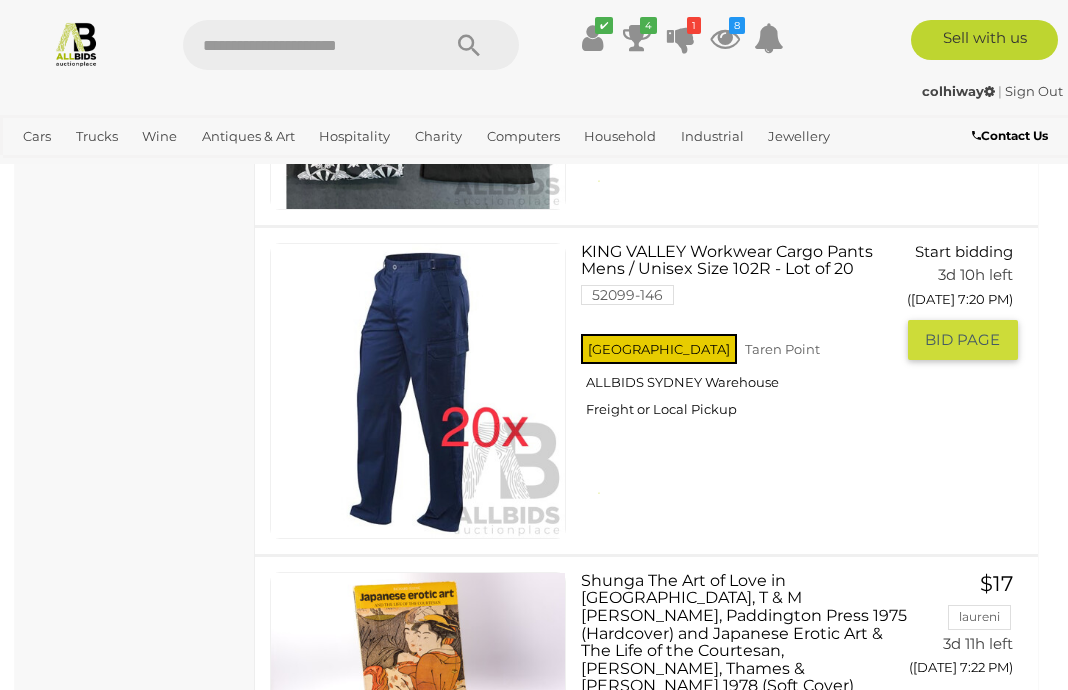 click on "NSW
Taren Point
ALLBIDS SYDNEY Warehouse
Freight or Local Pickup" at bounding box center (736, 381) 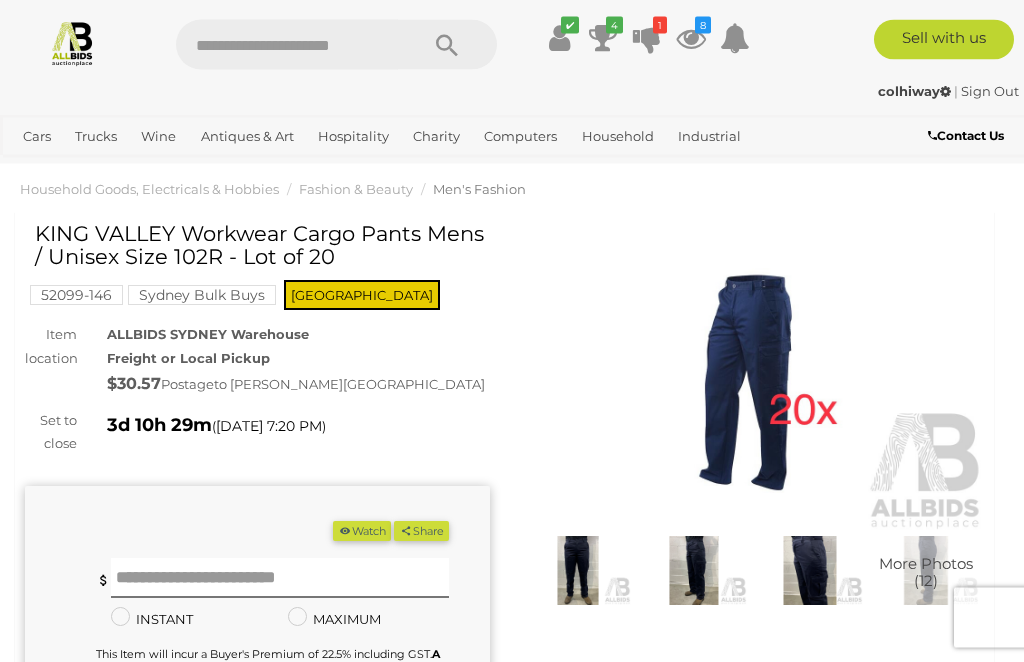 scroll, scrollTop: 25, scrollLeft: 0, axis: vertical 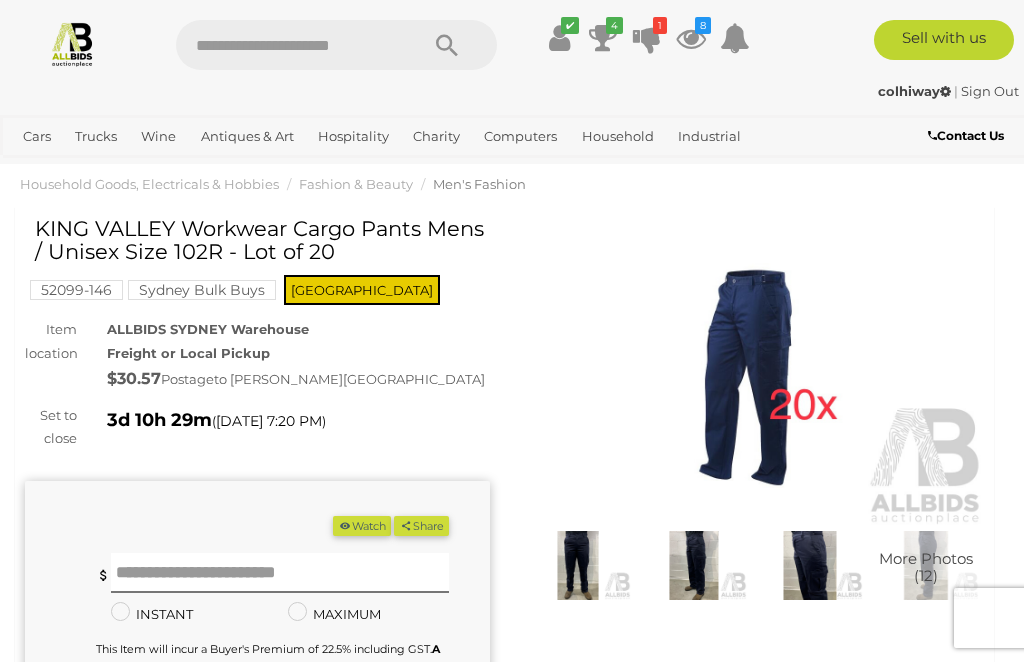 click at bounding box center (345, 525) 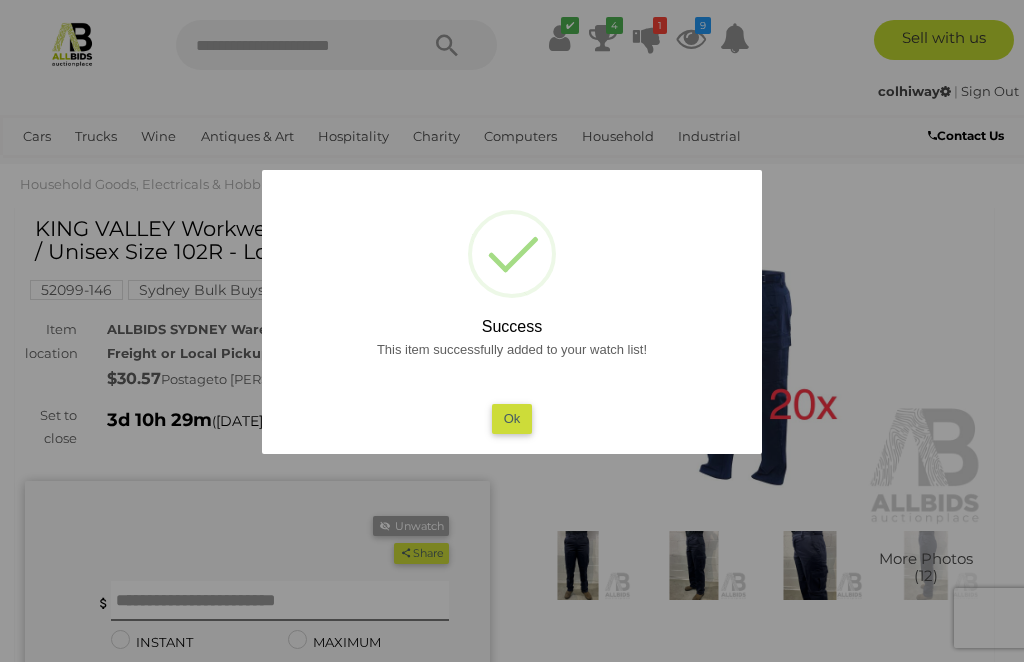 click at bounding box center [512, 331] 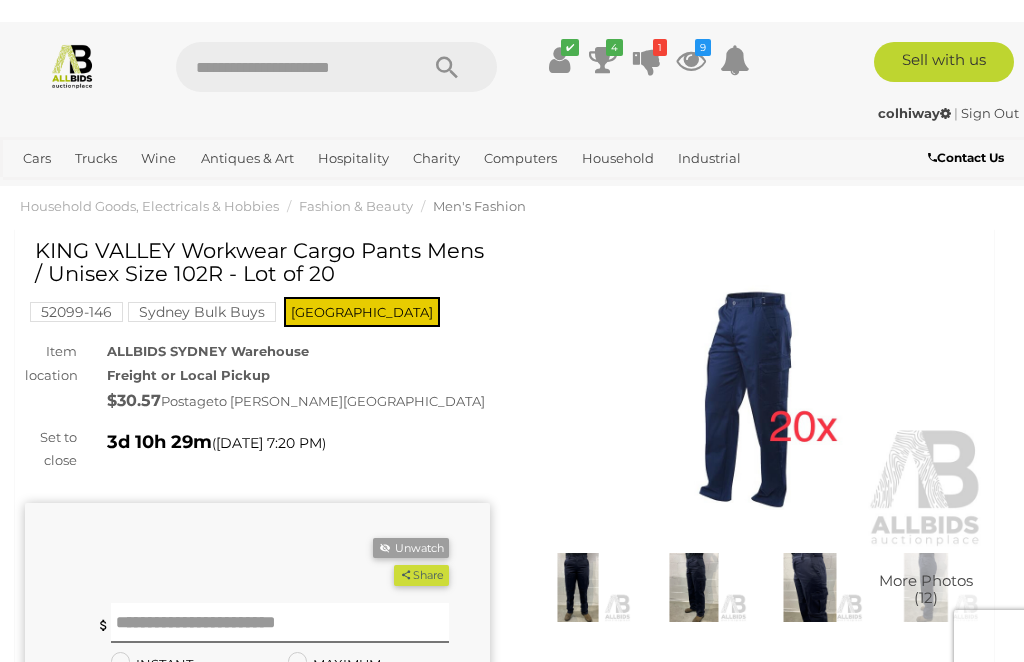 scroll, scrollTop: 0, scrollLeft: 0, axis: both 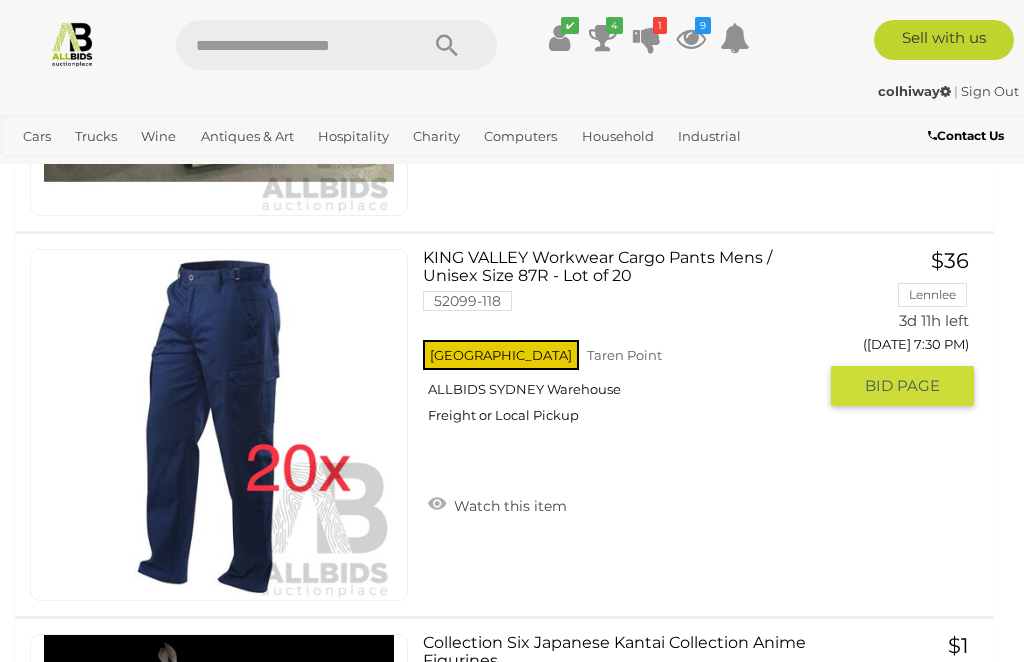 click on "Watch this item" at bounding box center [497, 504] 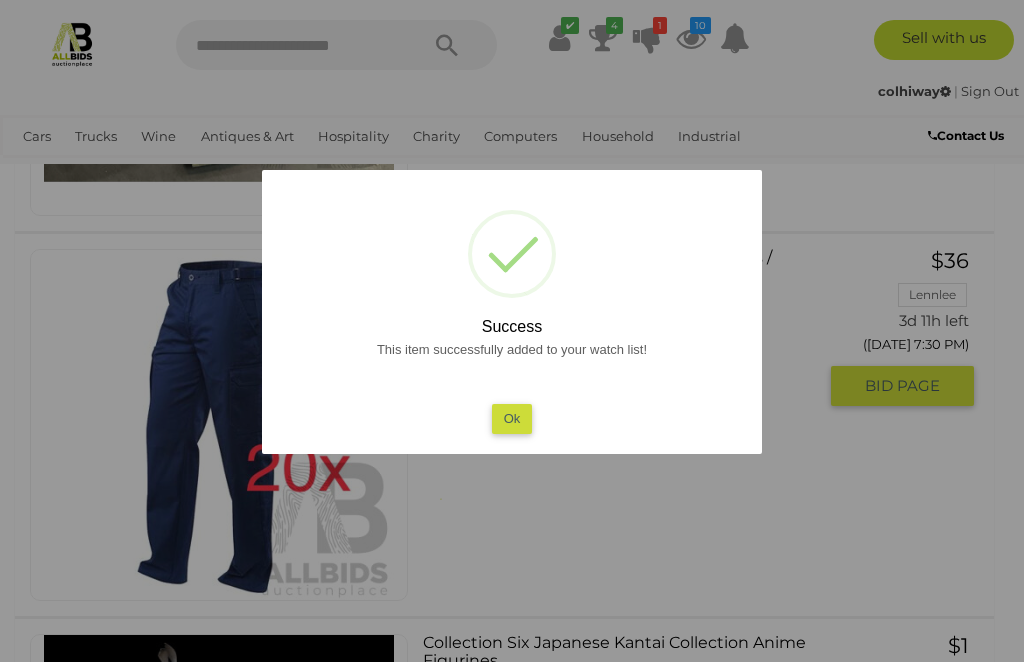 click at bounding box center [512, 331] 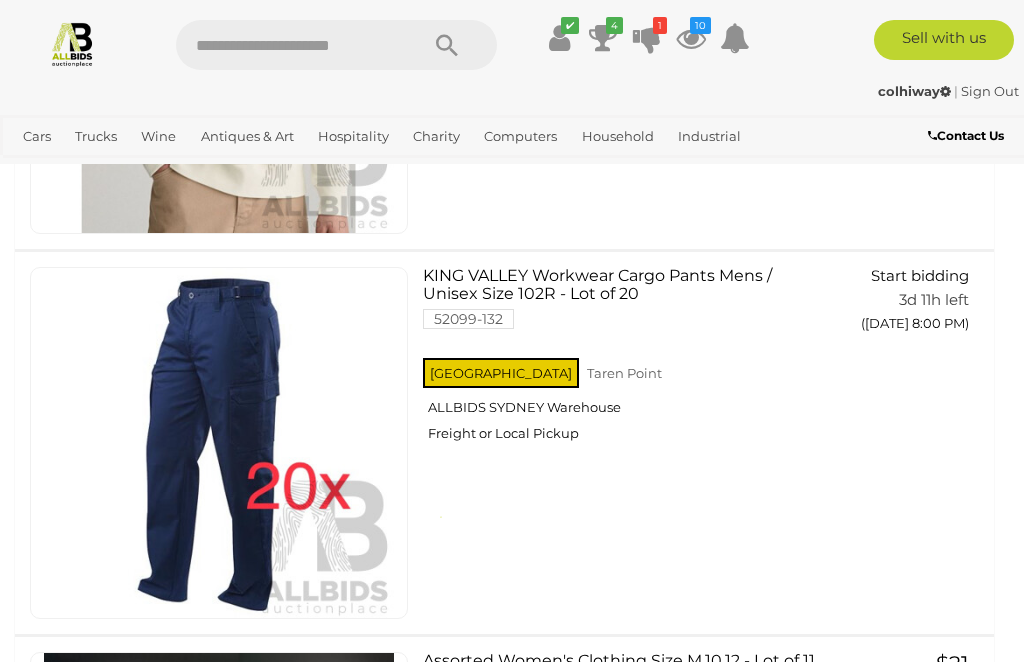scroll, scrollTop: 15274, scrollLeft: 0, axis: vertical 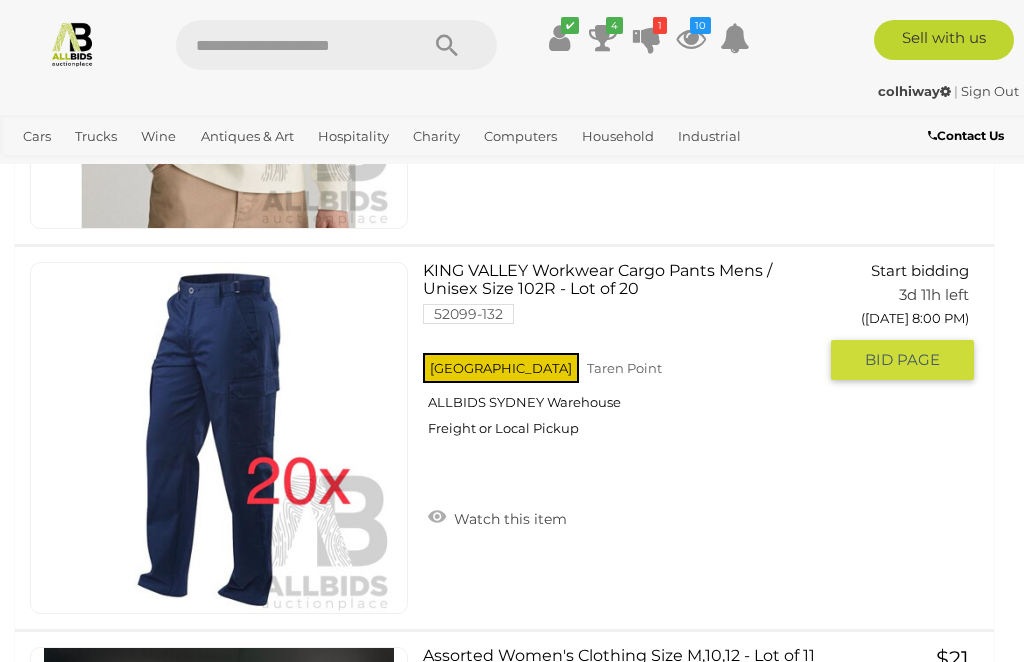 click on "Watch this item" at bounding box center (497, 517) 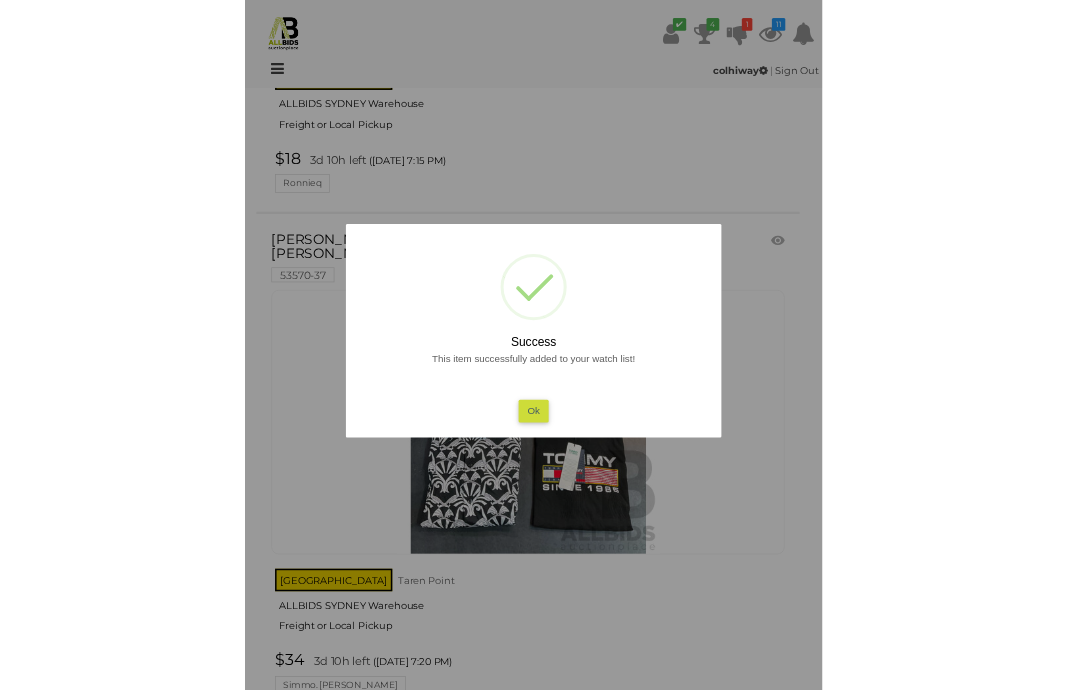 scroll, scrollTop: 15566, scrollLeft: 0, axis: vertical 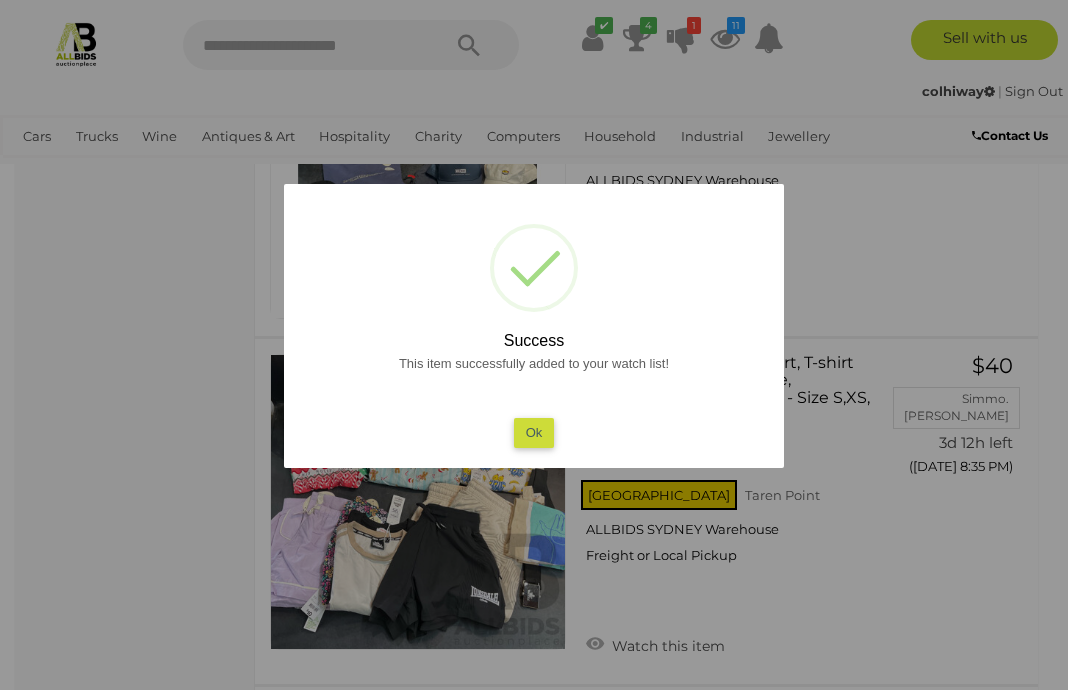 click at bounding box center (534, 345) 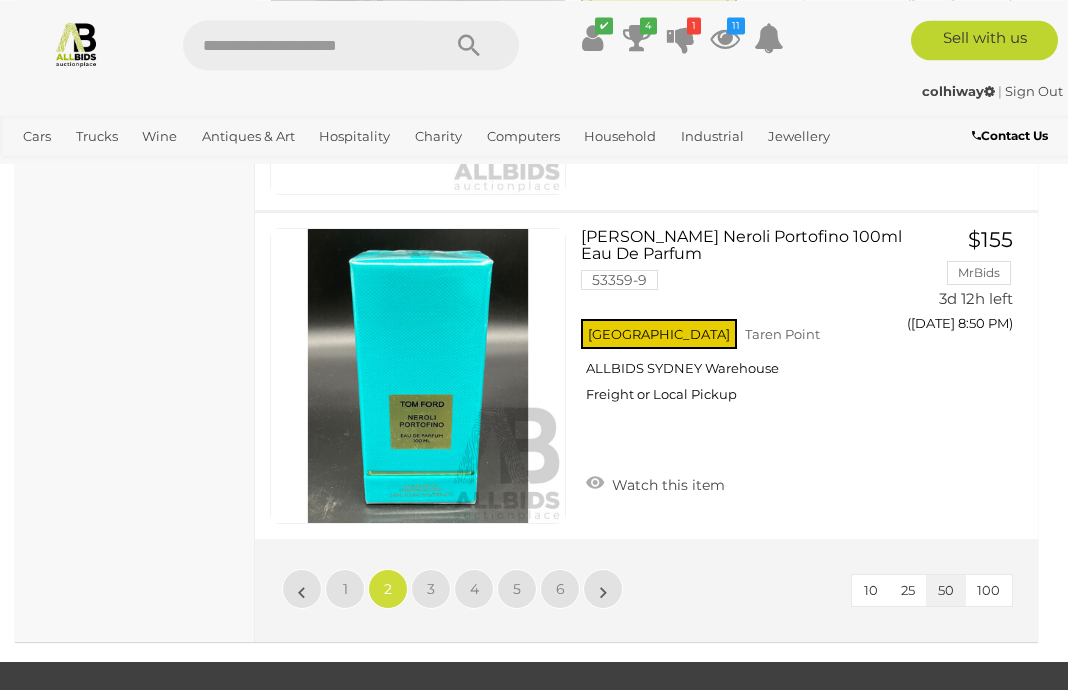 scroll, scrollTop: 16698, scrollLeft: 0, axis: vertical 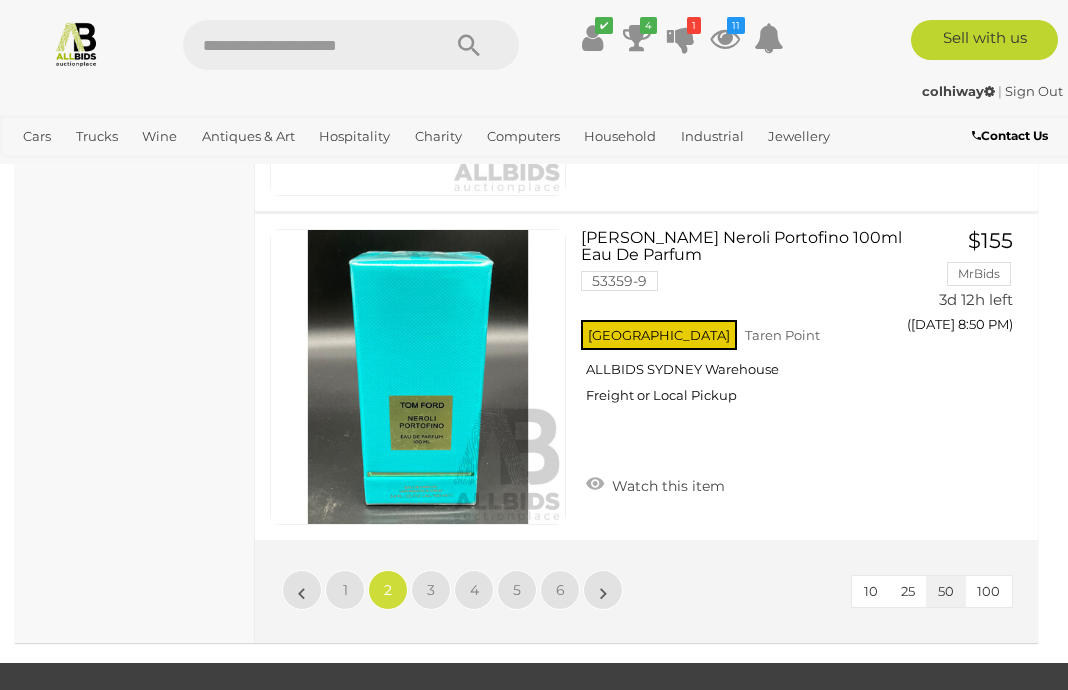 click on "»" at bounding box center [603, 590] 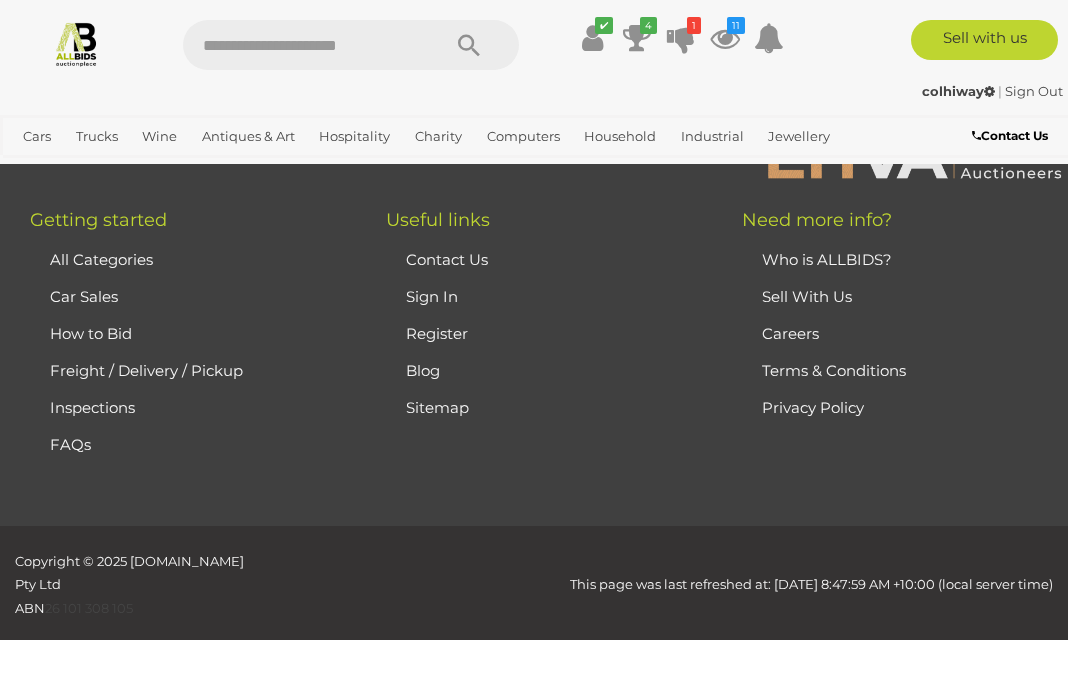 scroll, scrollTop: 315, scrollLeft: 0, axis: vertical 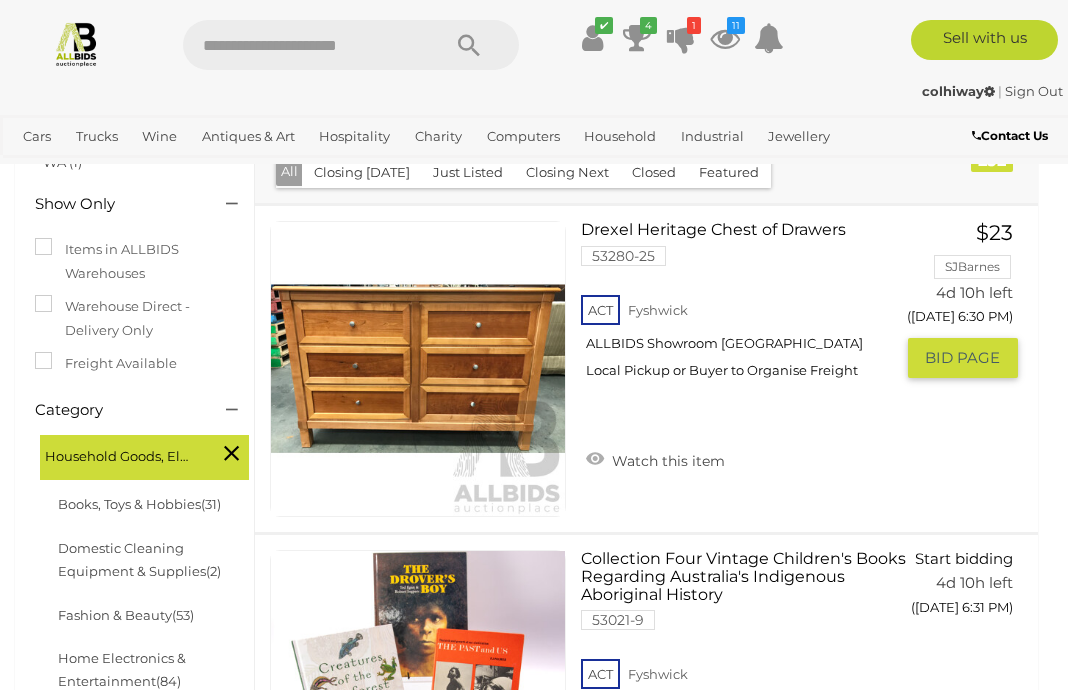 click on "Watch this item" at bounding box center [655, 459] 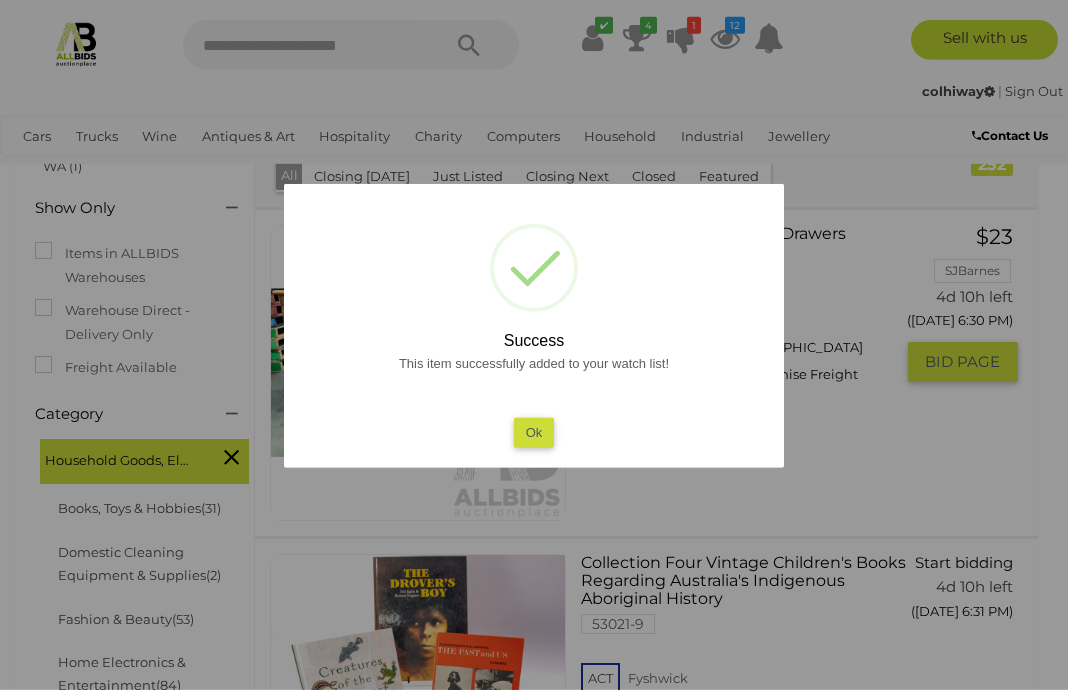 scroll, scrollTop: 311, scrollLeft: 0, axis: vertical 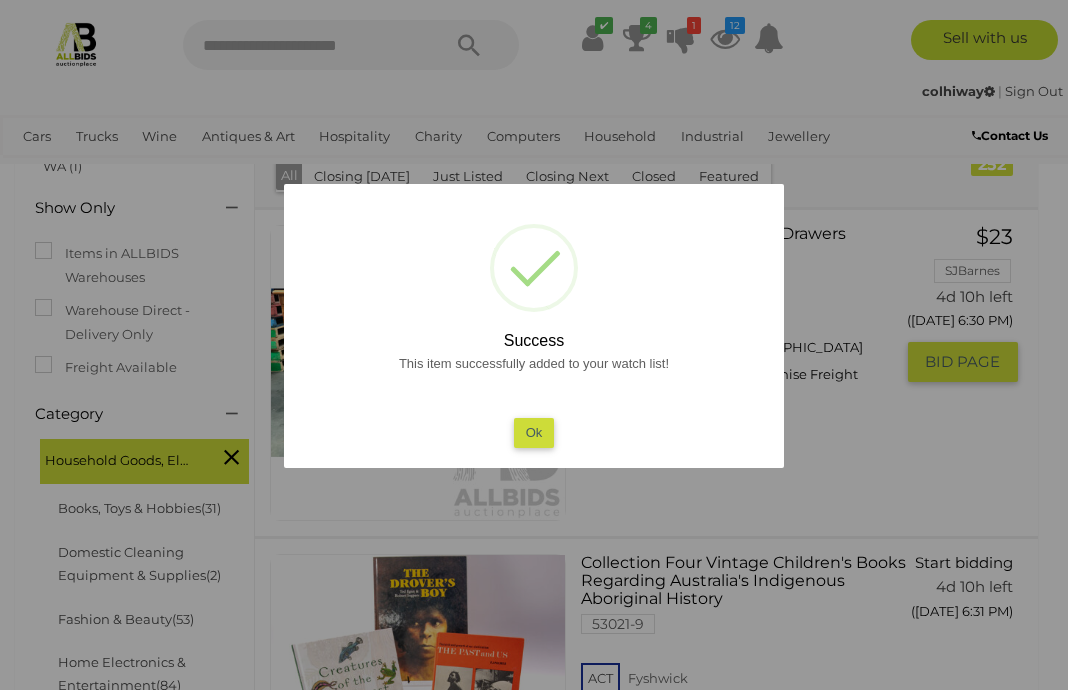 click on "Ok" at bounding box center (534, 432) 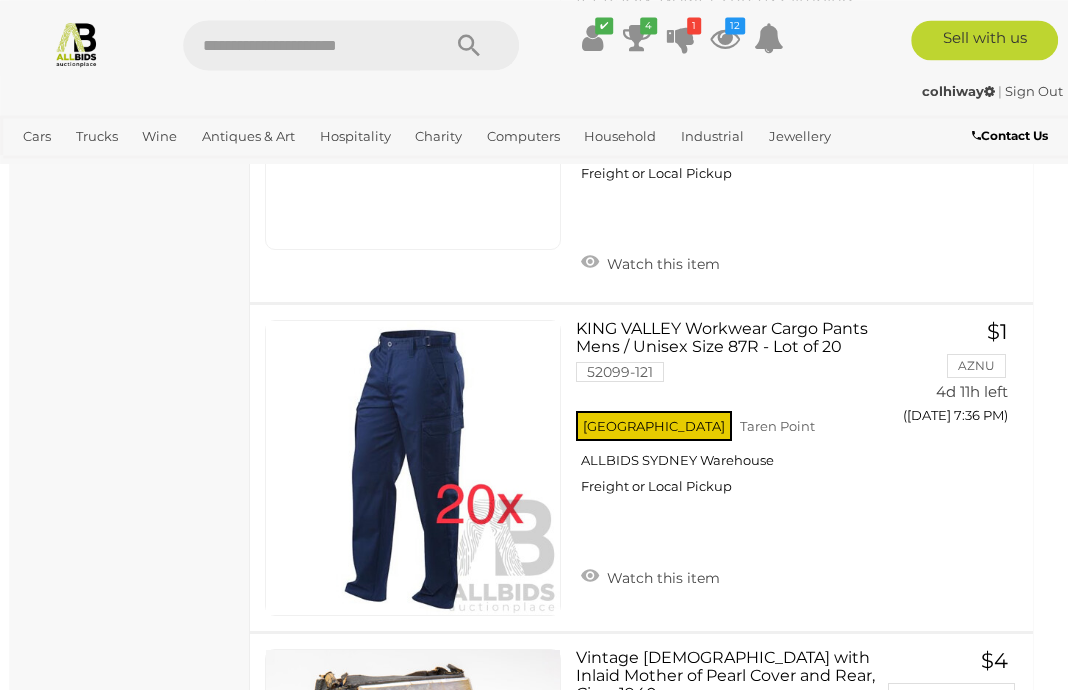 scroll, scrollTop: 8640, scrollLeft: 5, axis: both 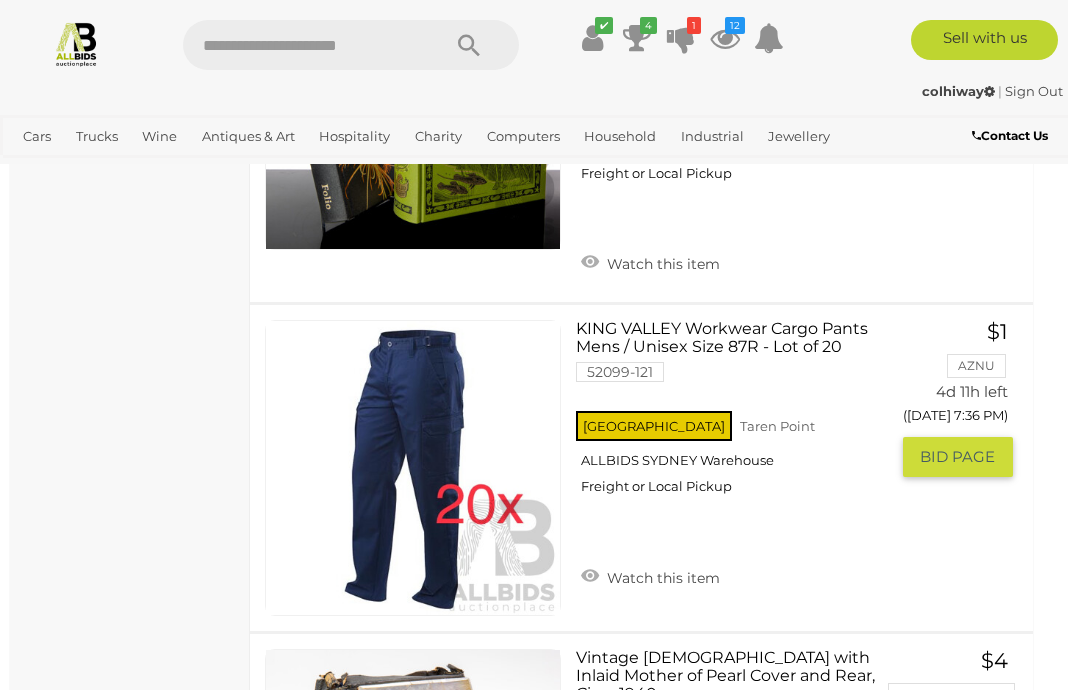click on "Watch this item" at bounding box center [650, 576] 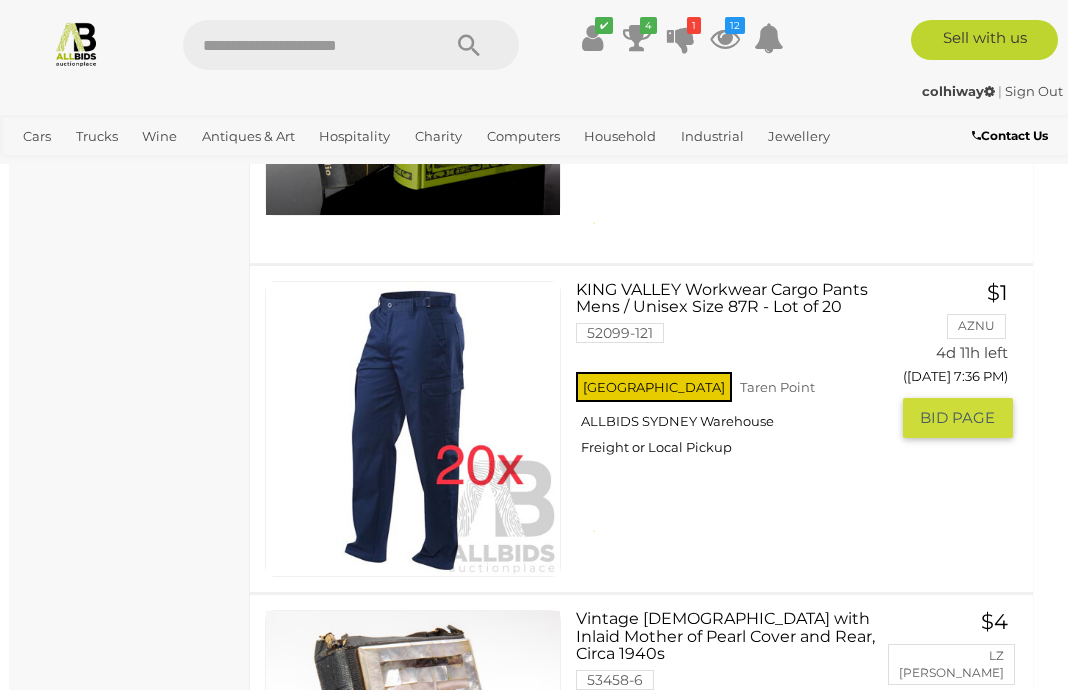 click on "NSW
Taren Point
ALLBIDS SYDNEY Warehouse
Freight or Local Pickup" at bounding box center [731, 419] 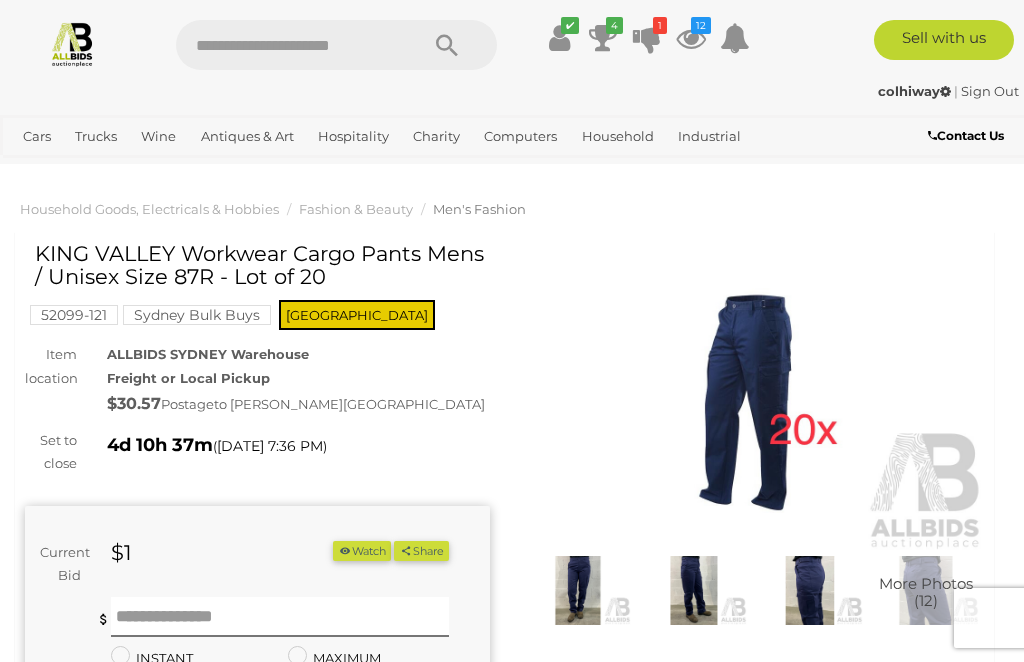 scroll, scrollTop: 0, scrollLeft: 0, axis: both 